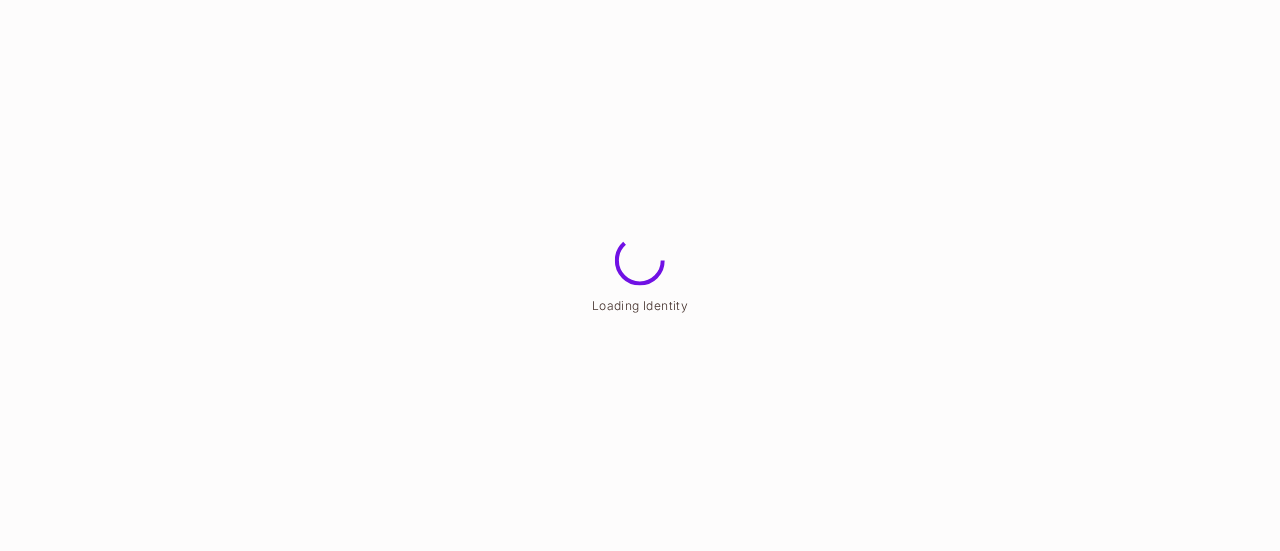 scroll, scrollTop: 0, scrollLeft: 0, axis: both 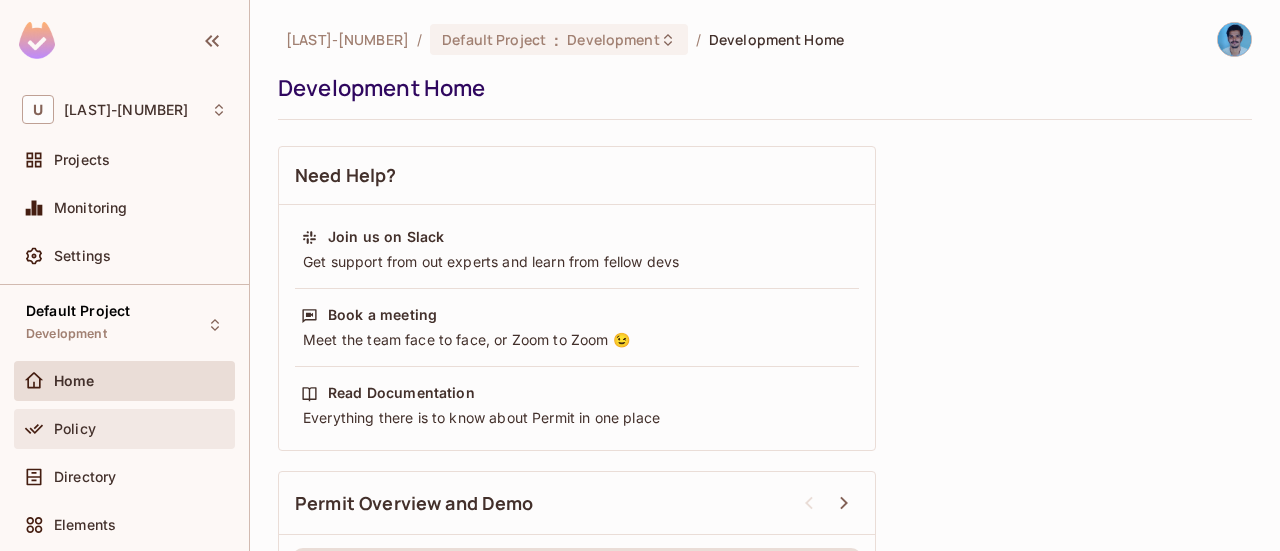 click on "Policy" at bounding box center (75, 429) 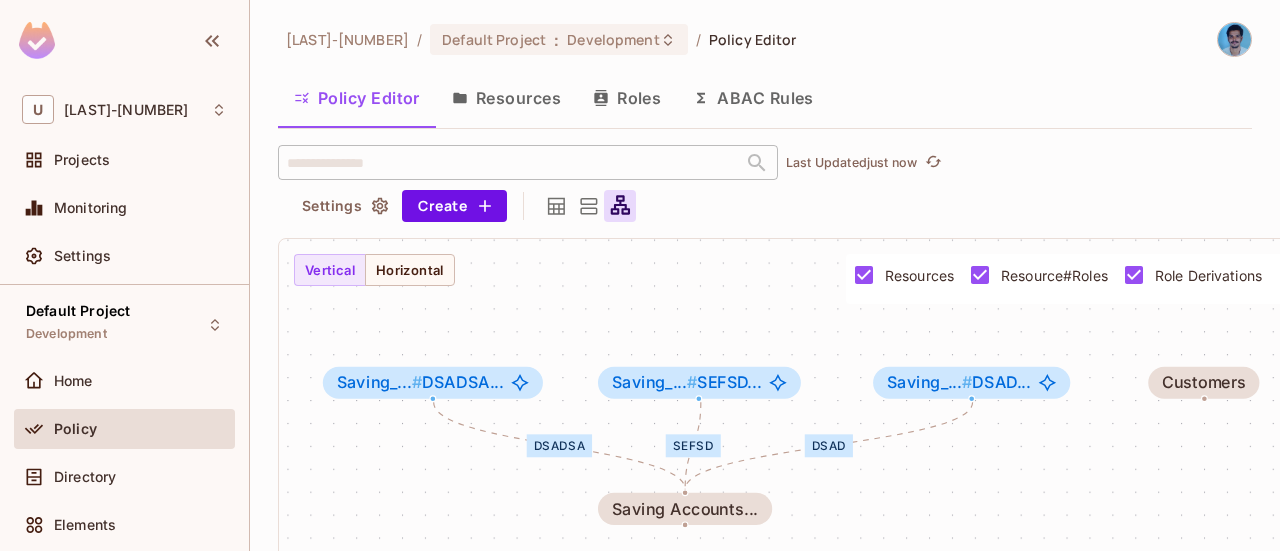 click on "Resources" at bounding box center (506, 98) 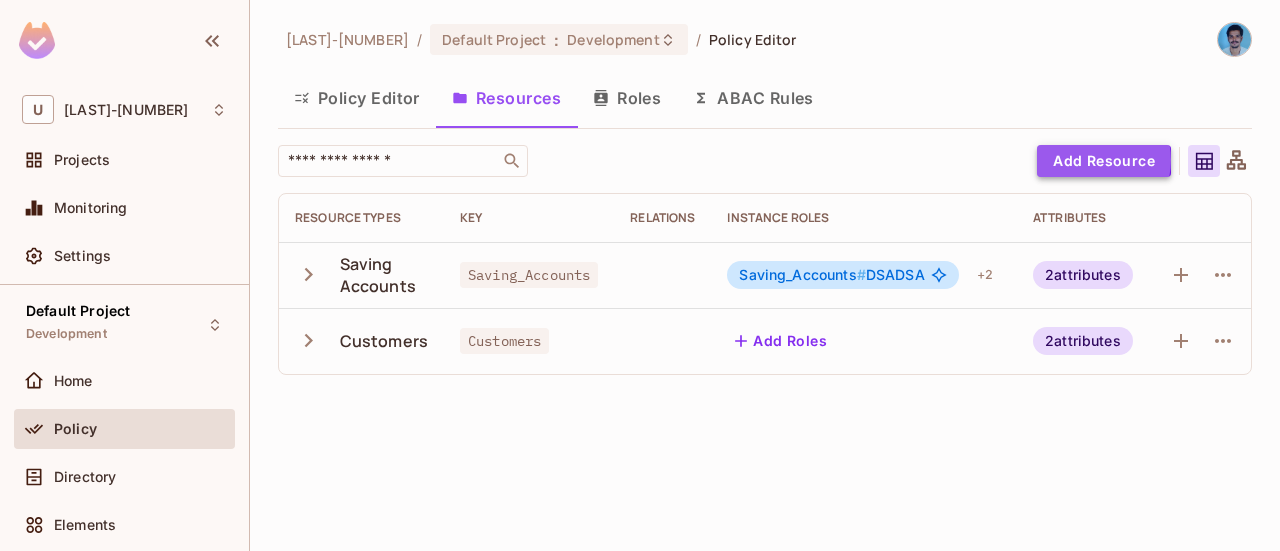 click on "Add Resource" at bounding box center [1104, 161] 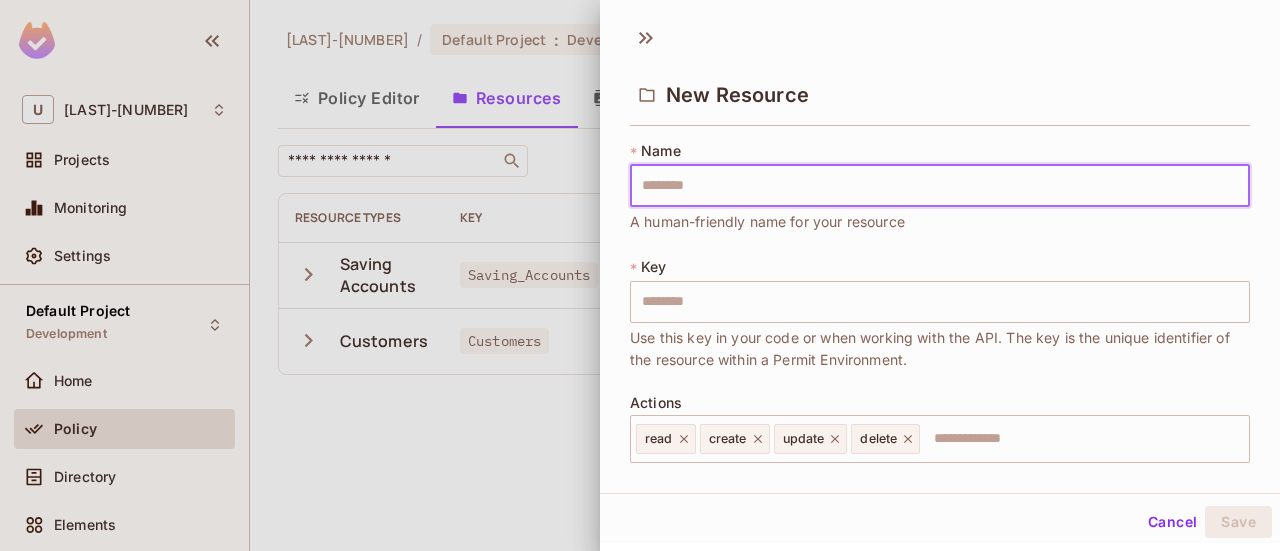 click at bounding box center [940, 186] 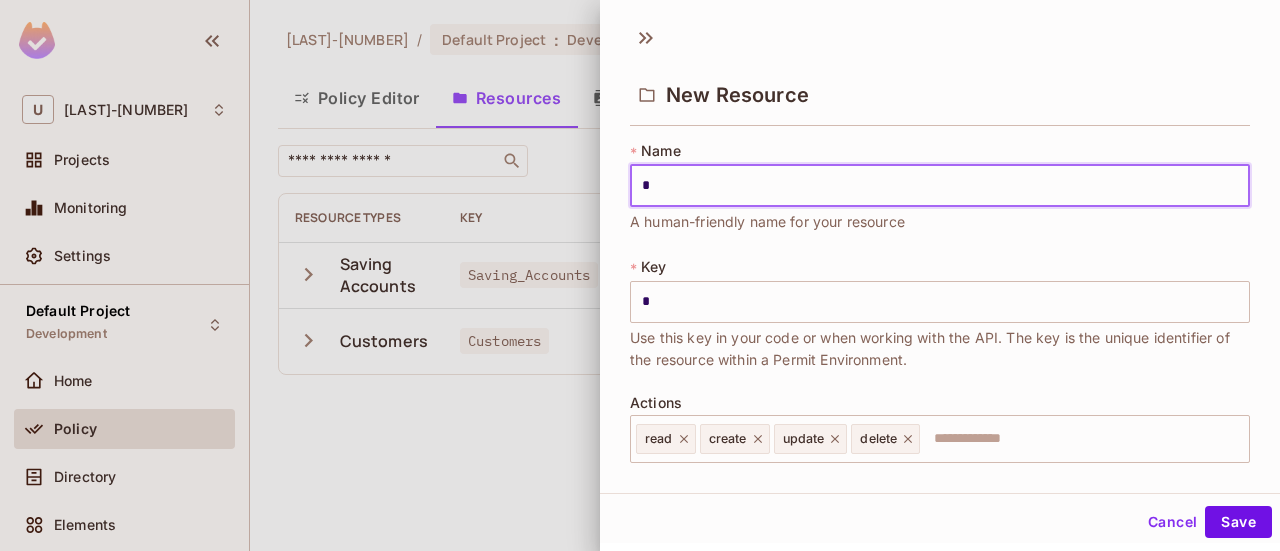 type on "**" 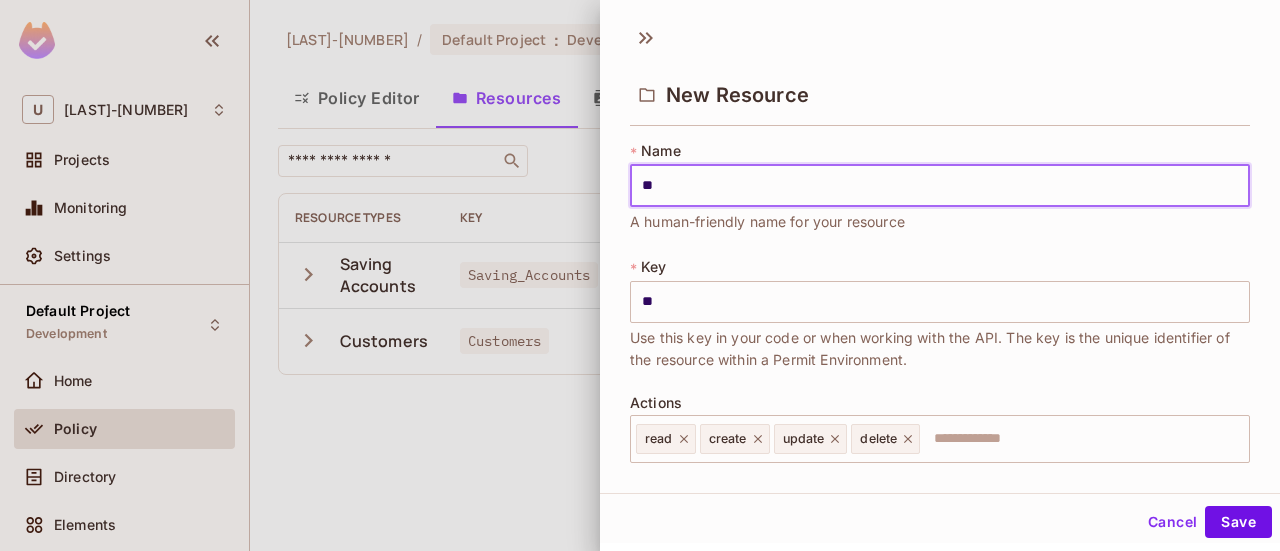 scroll, scrollTop: 43, scrollLeft: 0, axis: vertical 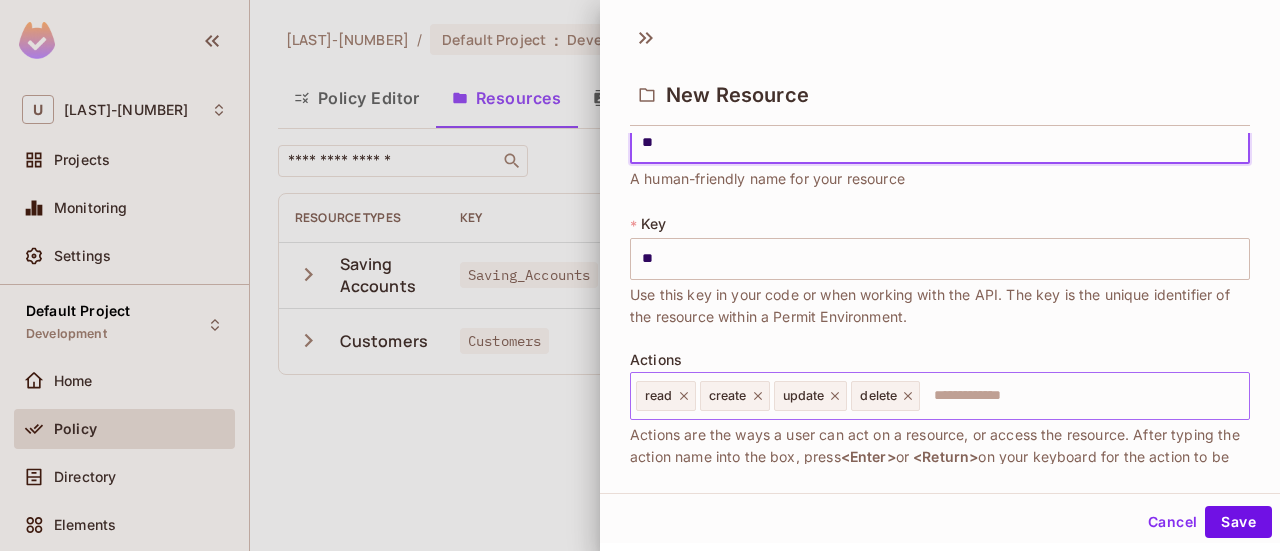 type on "**" 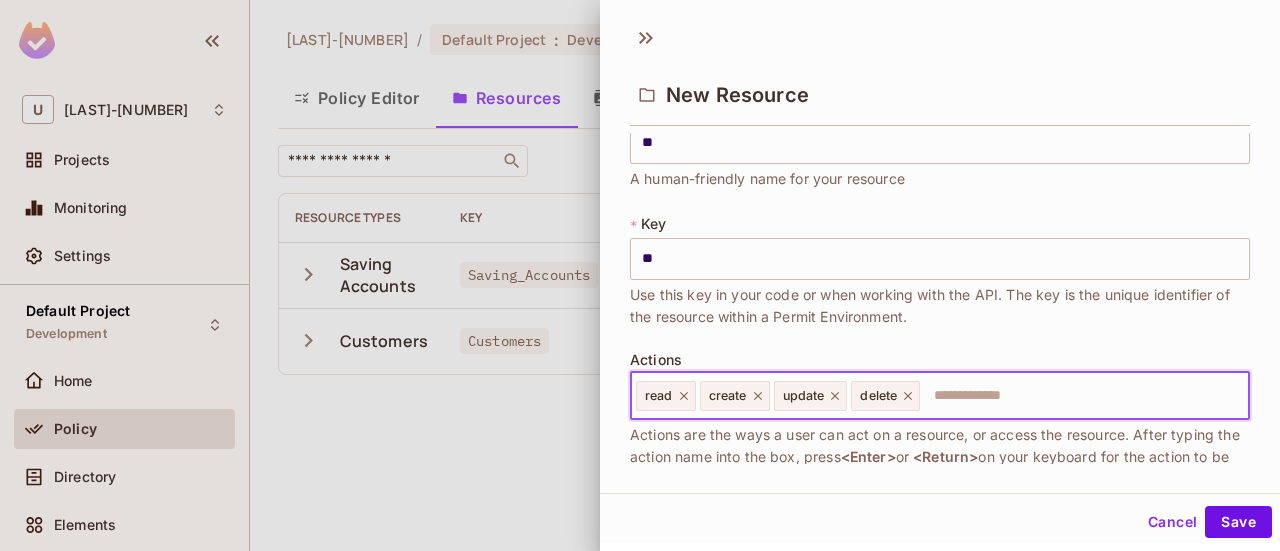 click at bounding box center [1081, 396] 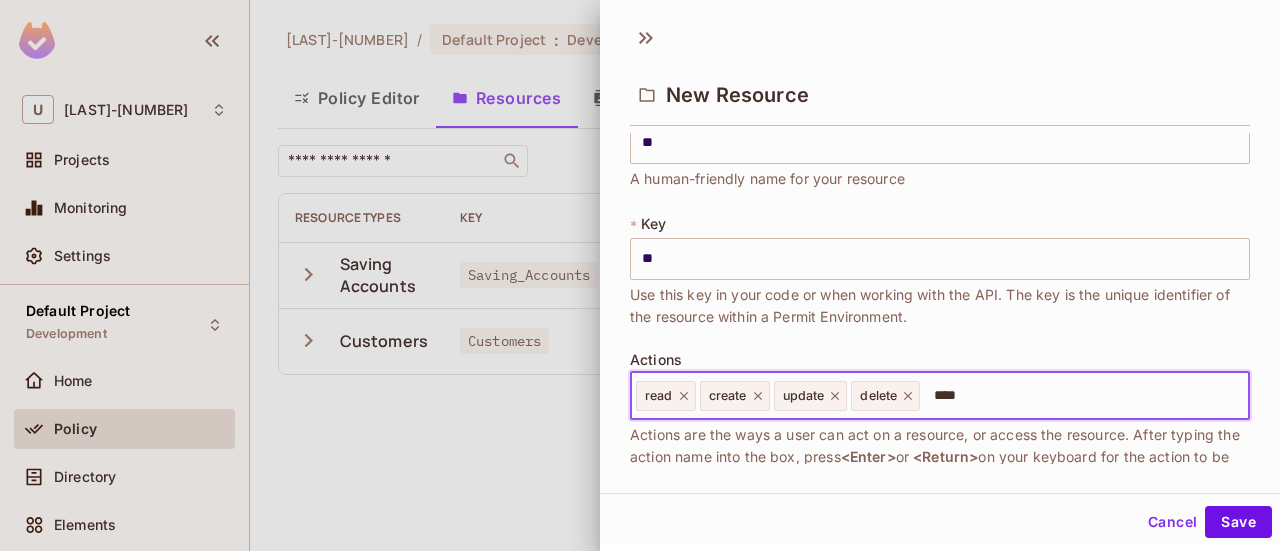 type on "*****" 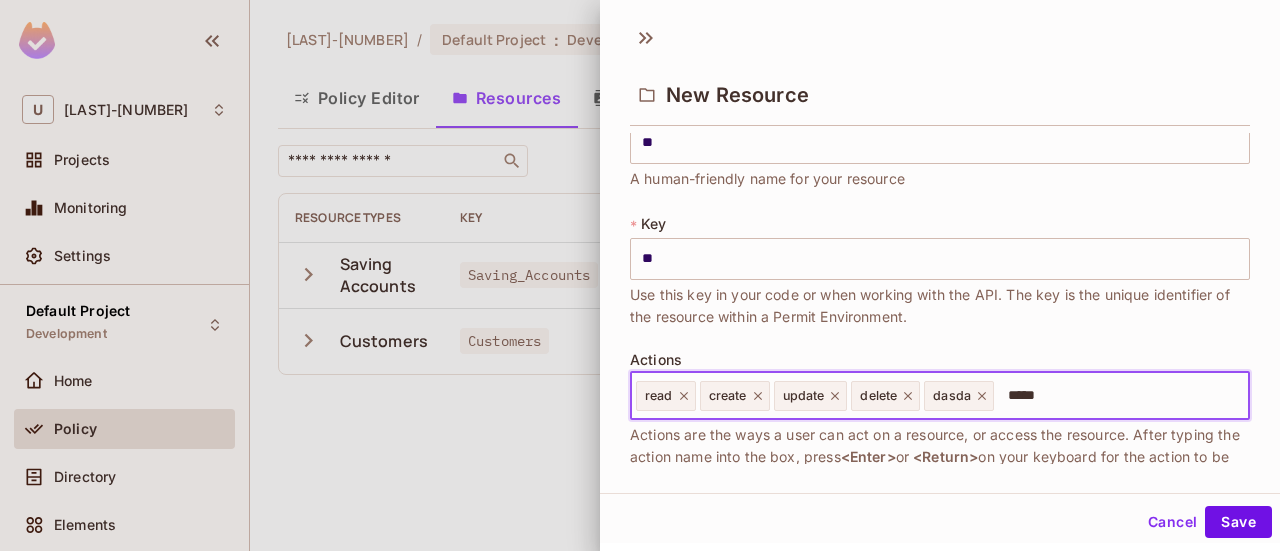 type on "******" 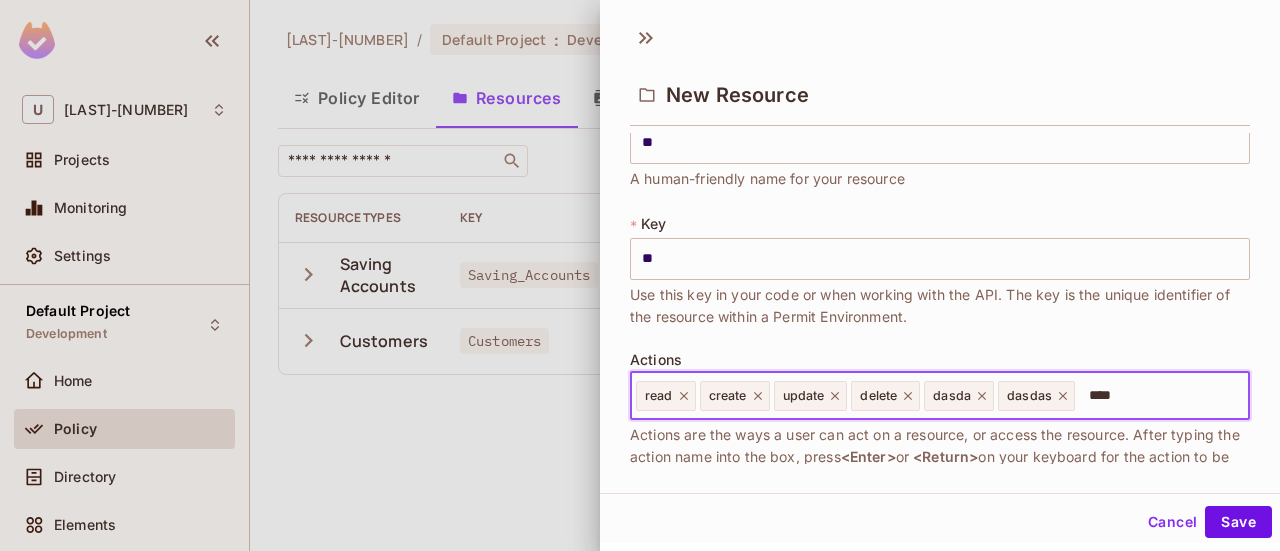 type on "*****" 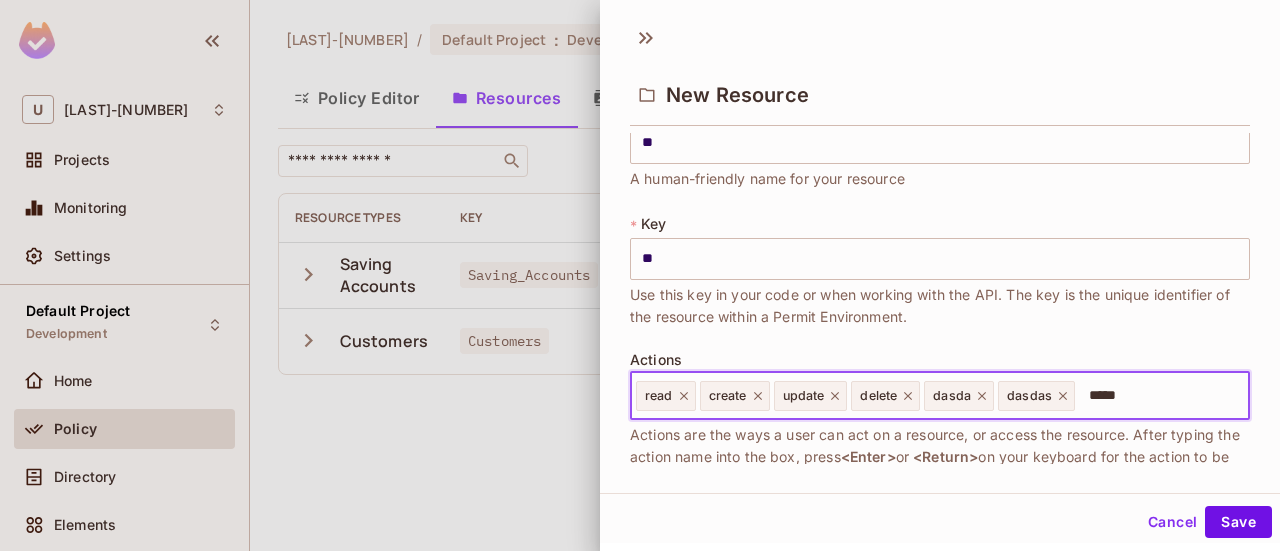 type 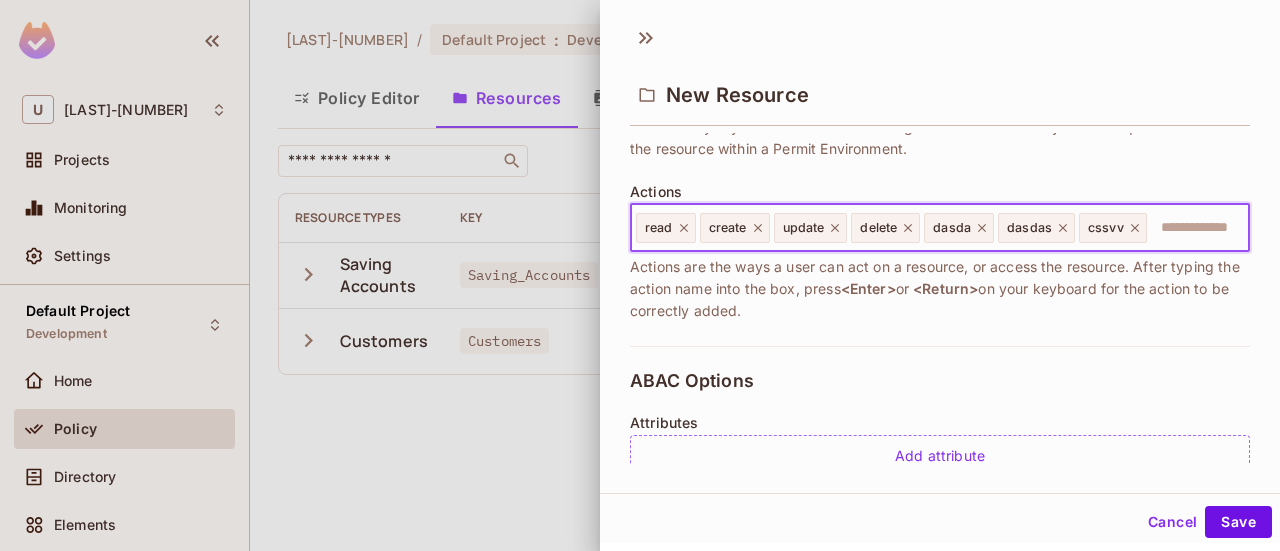 scroll, scrollTop: 298, scrollLeft: 0, axis: vertical 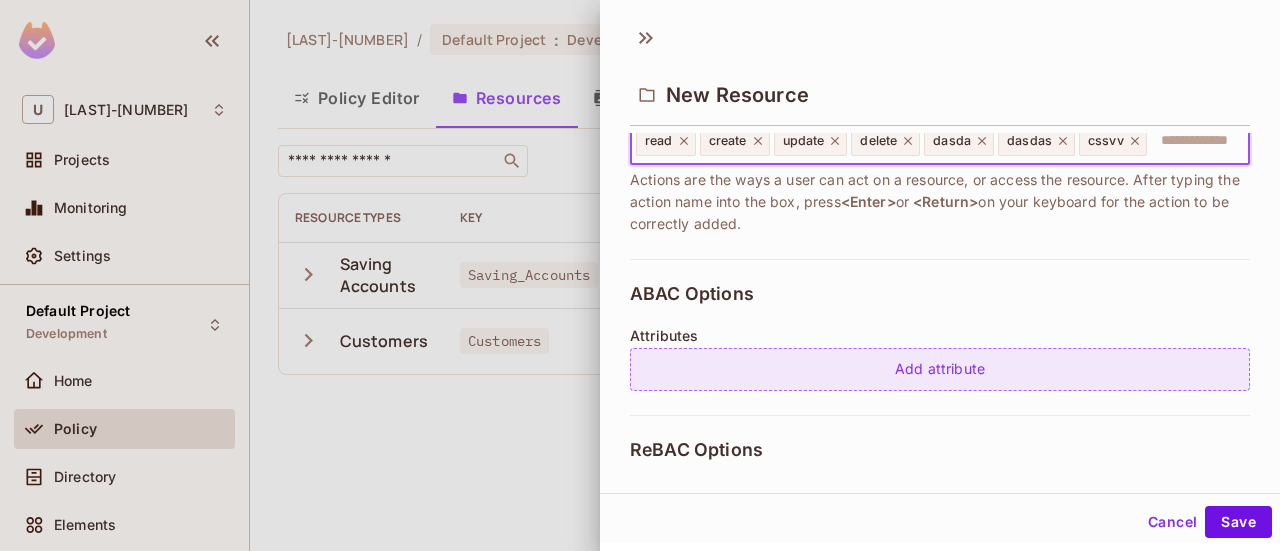 click on "Add attribute" at bounding box center [940, 369] 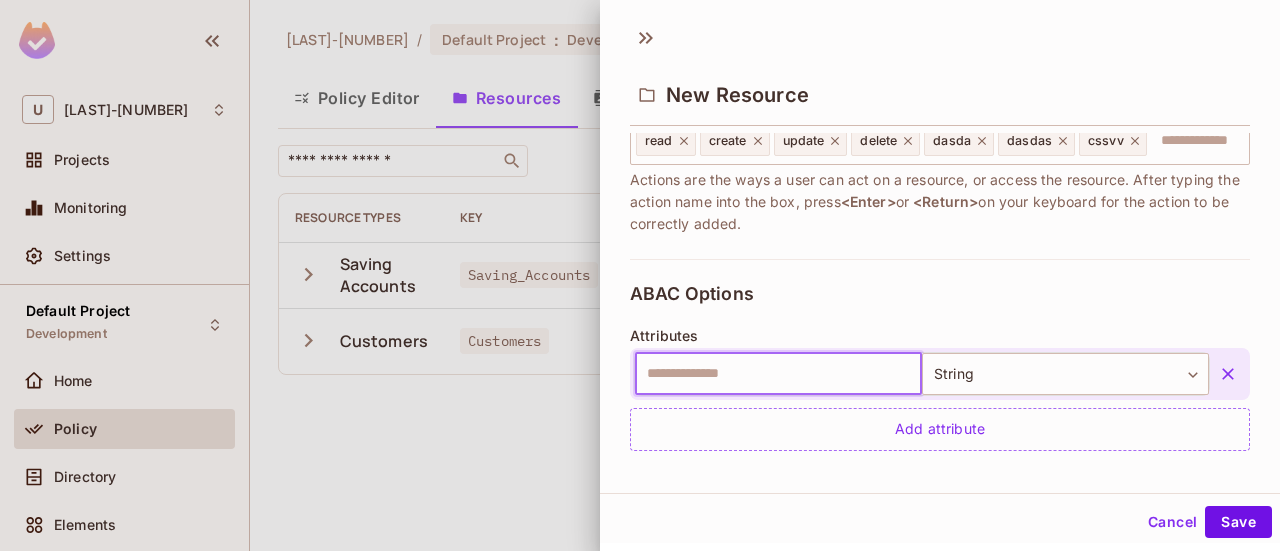 click at bounding box center [778, 374] 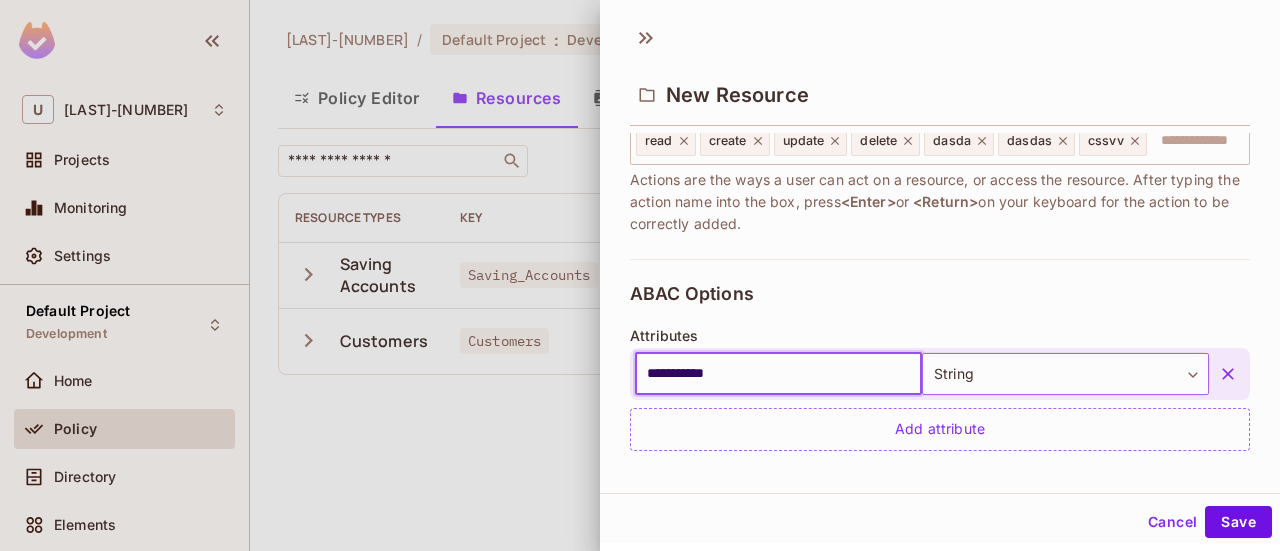 type on "**********" 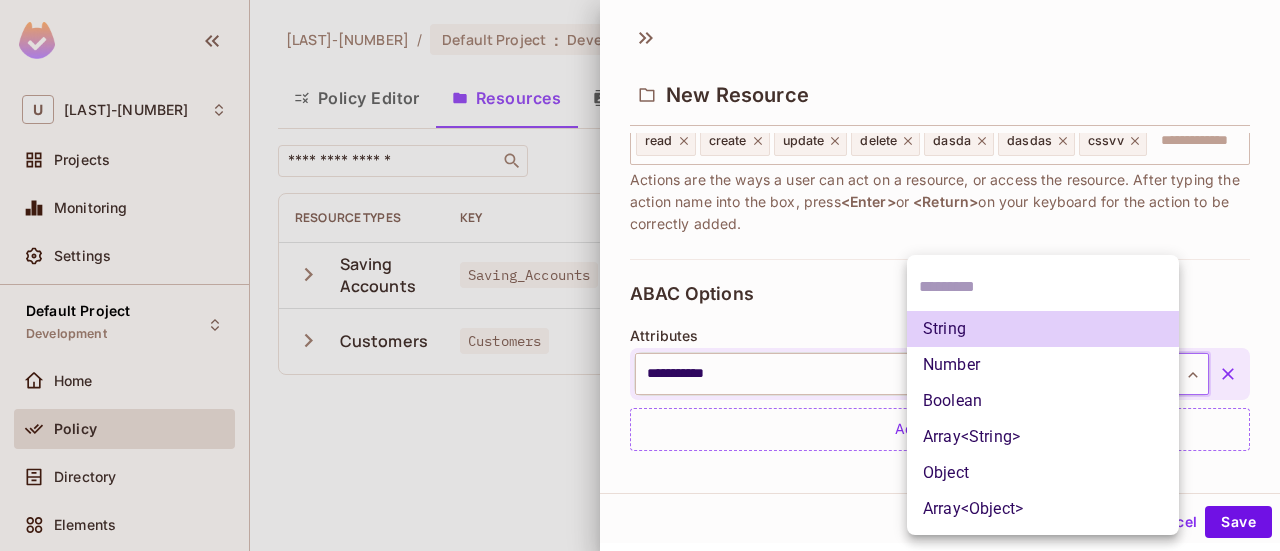 type 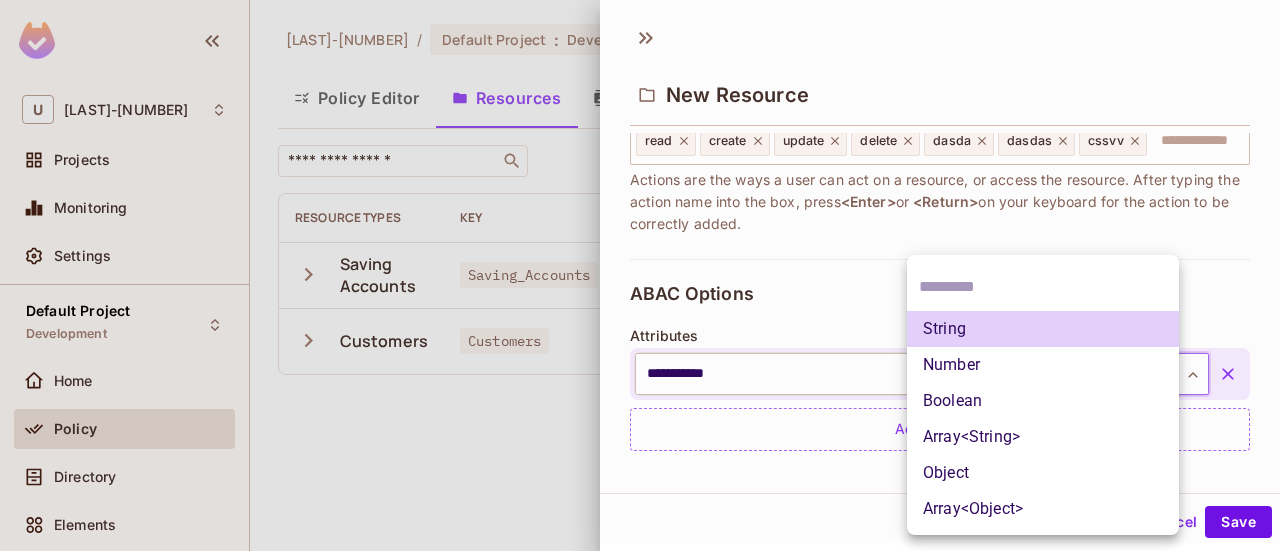 type 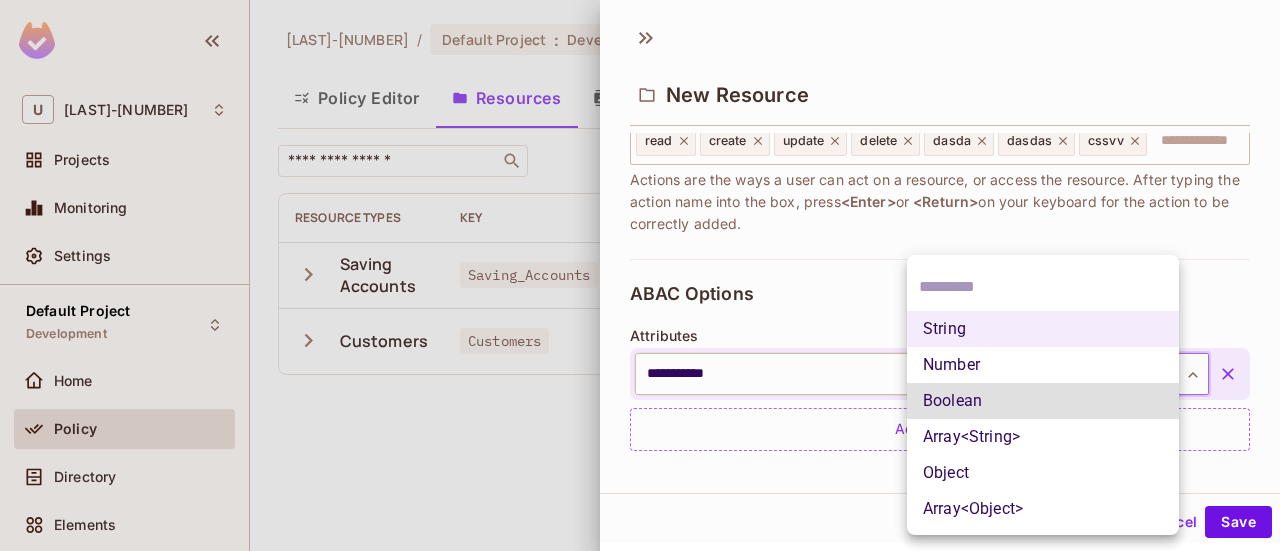 type on "****" 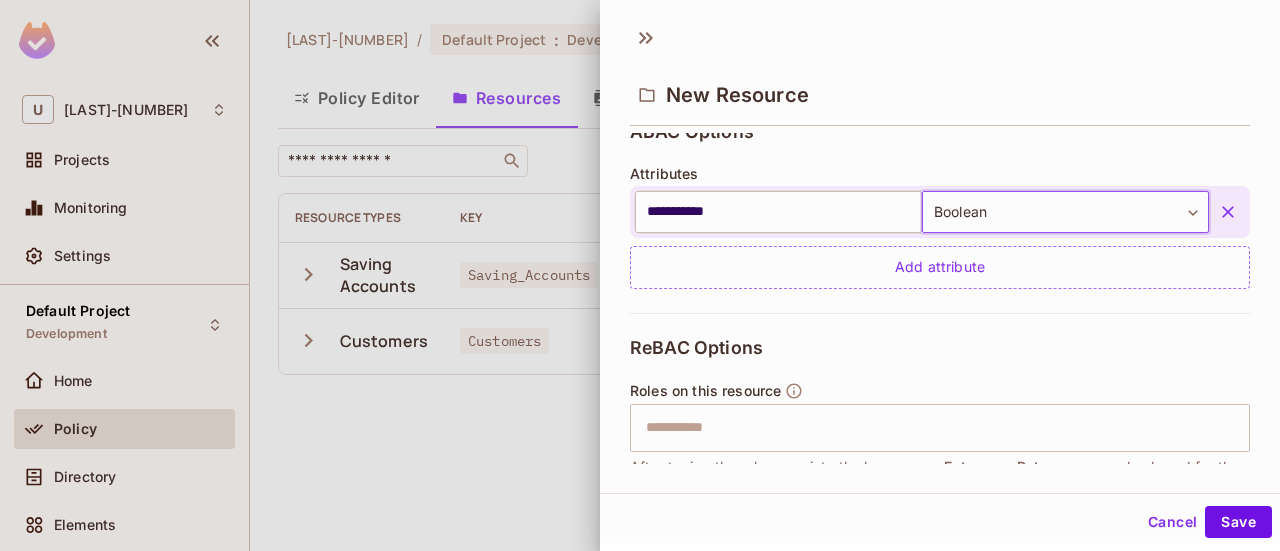 scroll, scrollTop: 518, scrollLeft: 0, axis: vertical 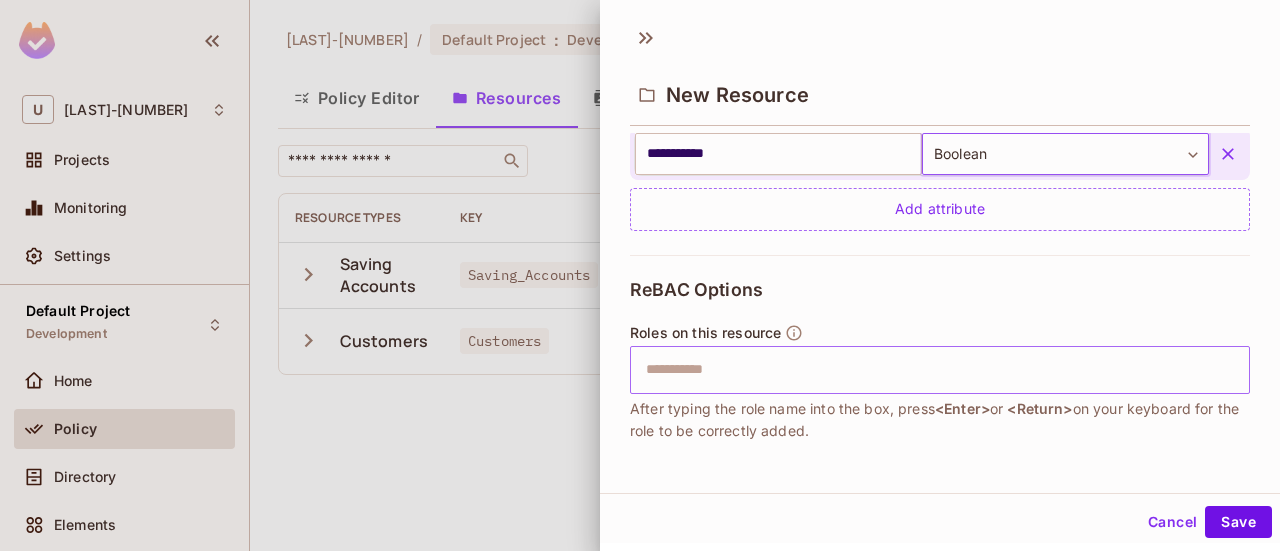 click at bounding box center [937, 370] 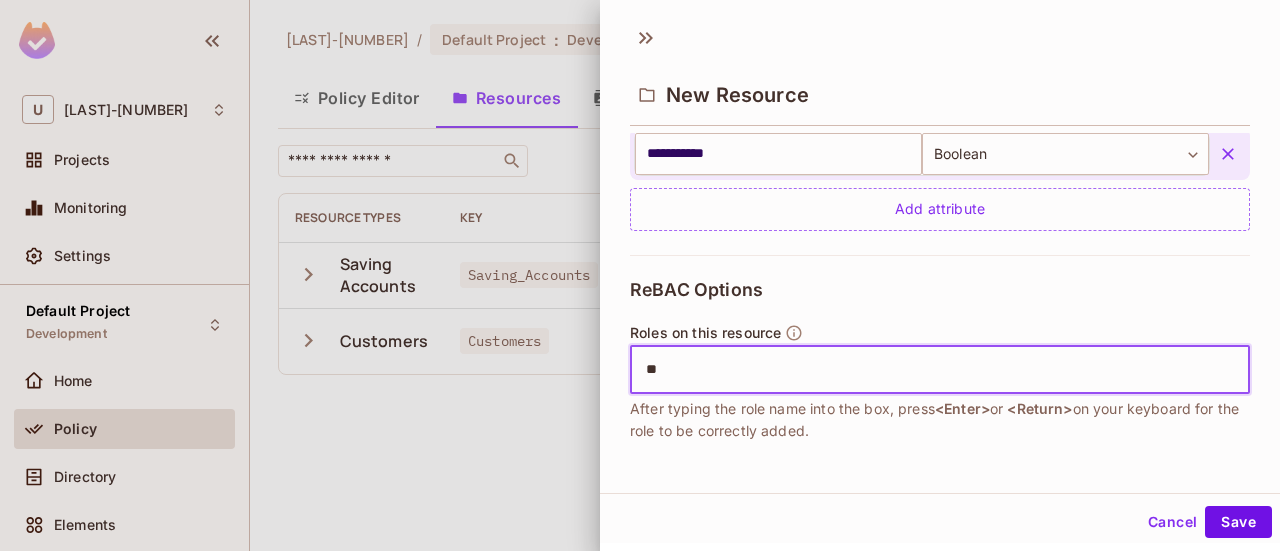 type on "*" 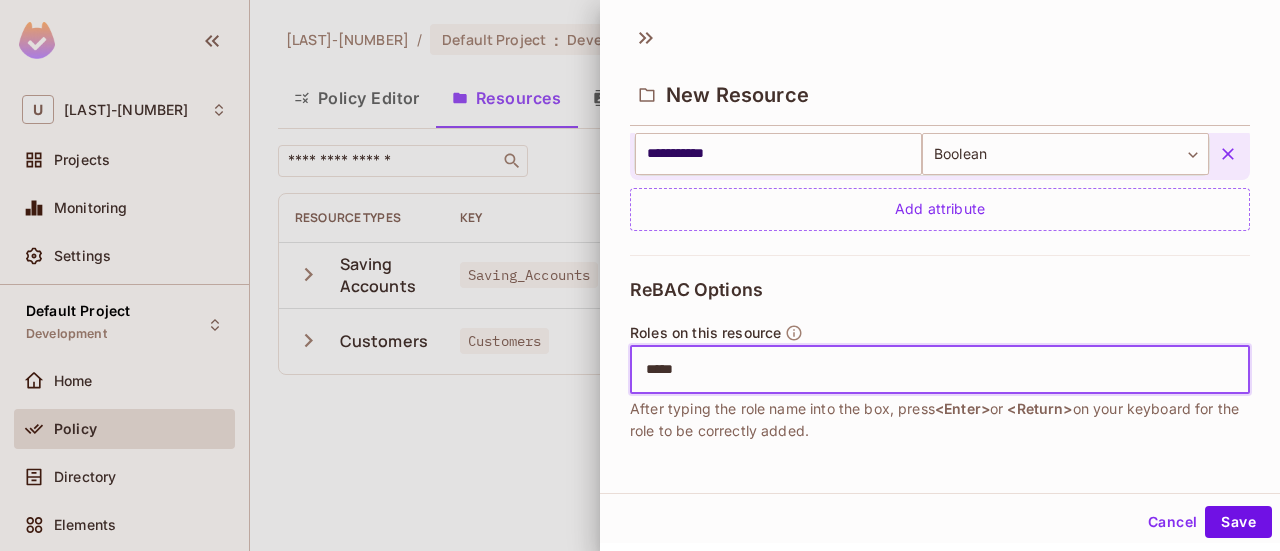 scroll, scrollTop: 607, scrollLeft: 0, axis: vertical 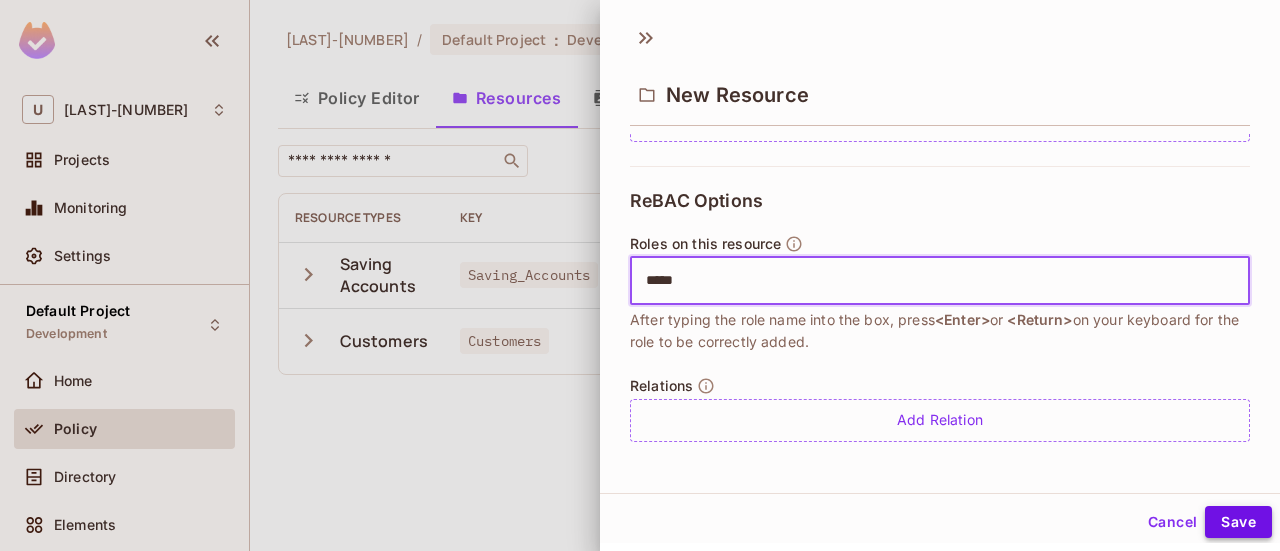 type on "*****" 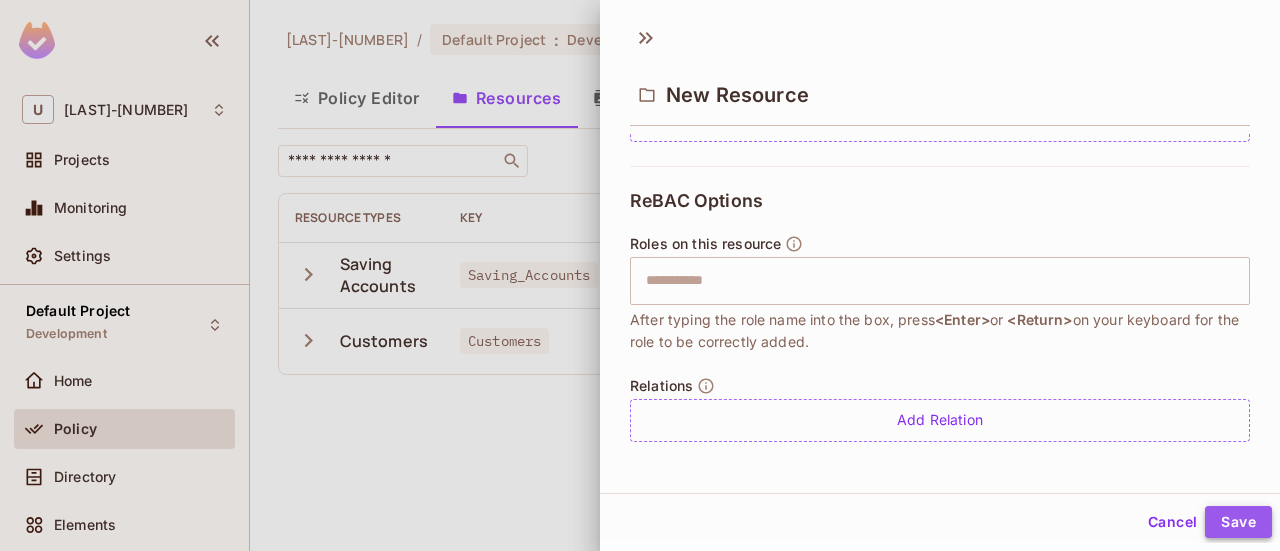click on "Save" at bounding box center [1238, 522] 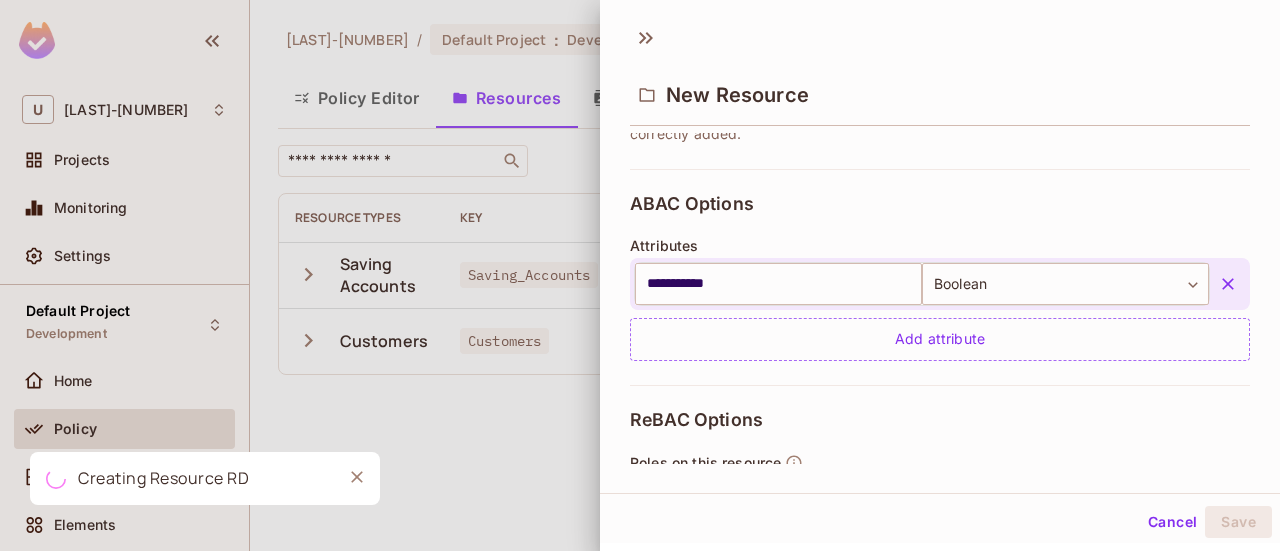 scroll, scrollTop: 369, scrollLeft: 0, axis: vertical 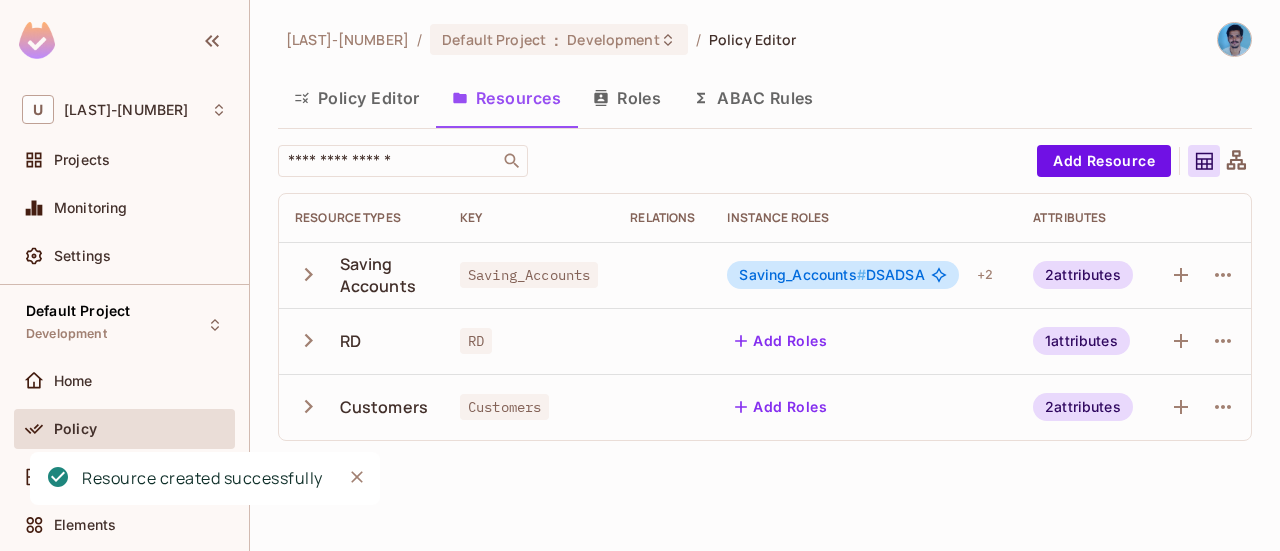 click 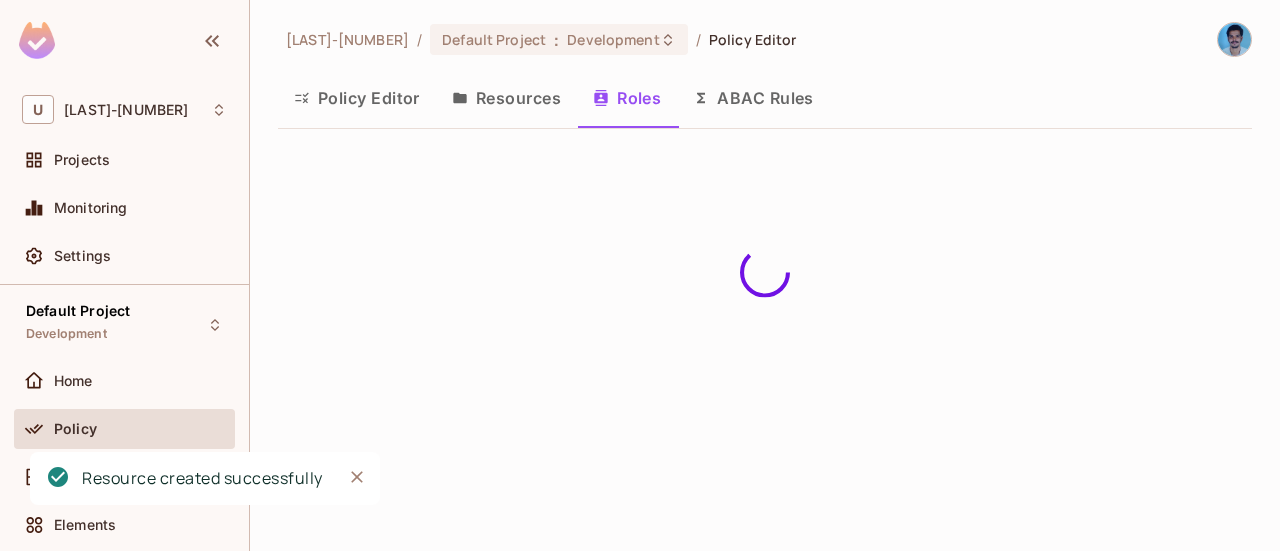 click on "ABAC Rules" at bounding box center [753, 98] 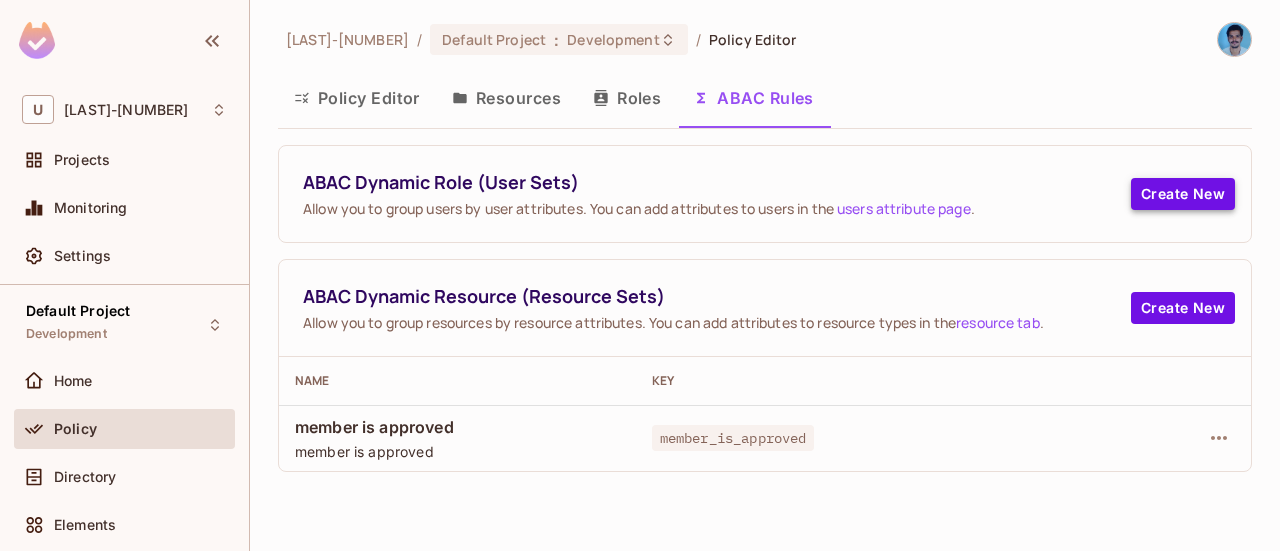 click on "Create New" at bounding box center [1183, 194] 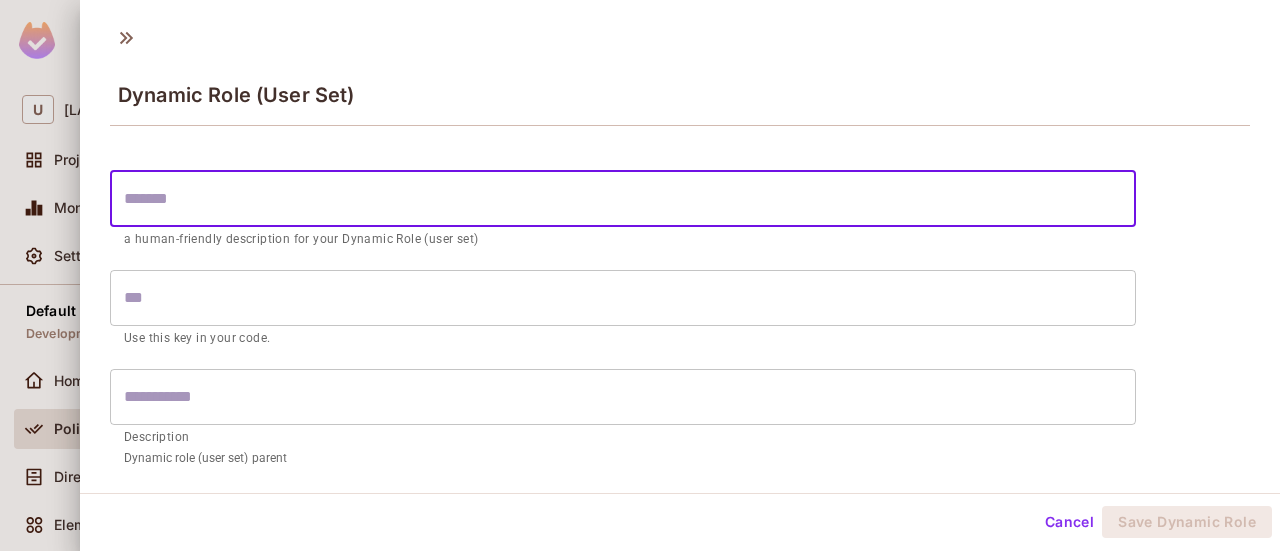 click at bounding box center (623, 199) 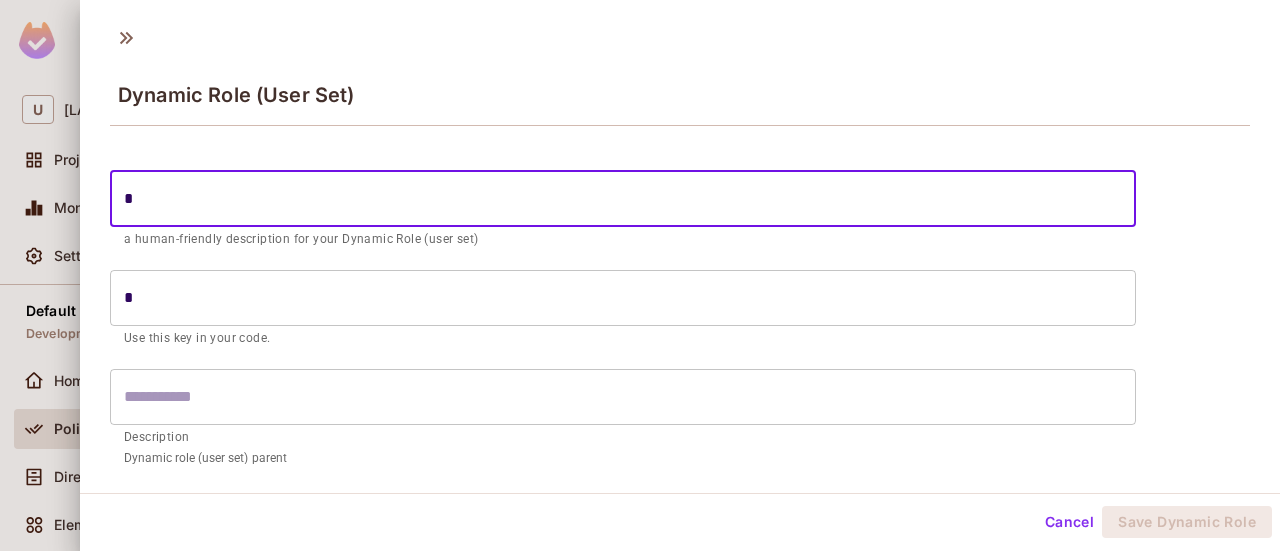 type on "**" 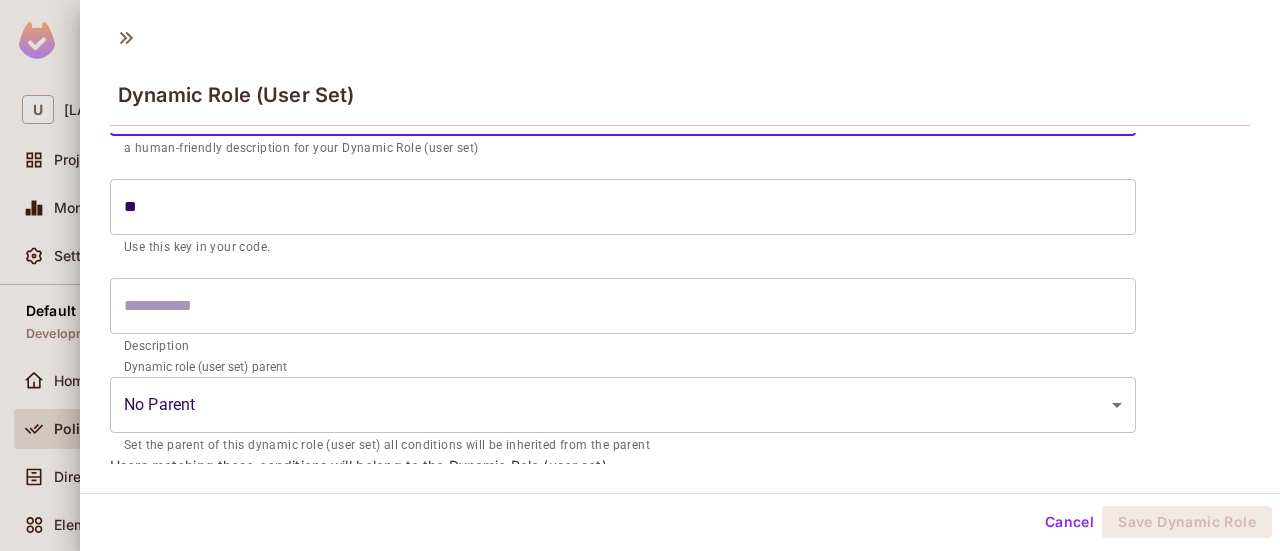 scroll, scrollTop: 174, scrollLeft: 0, axis: vertical 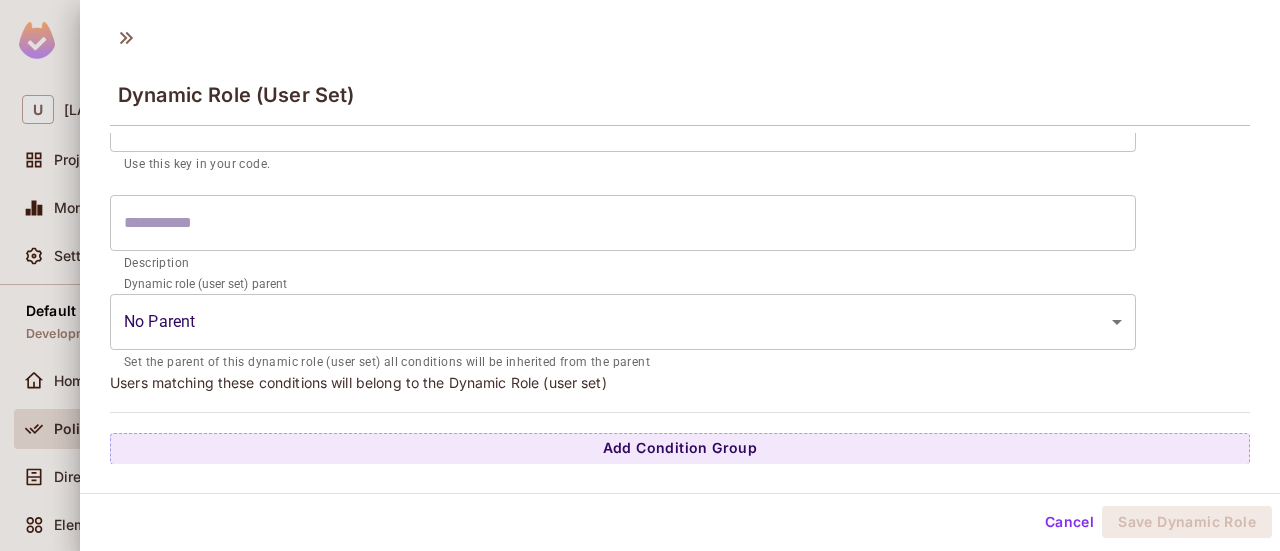 type on "**" 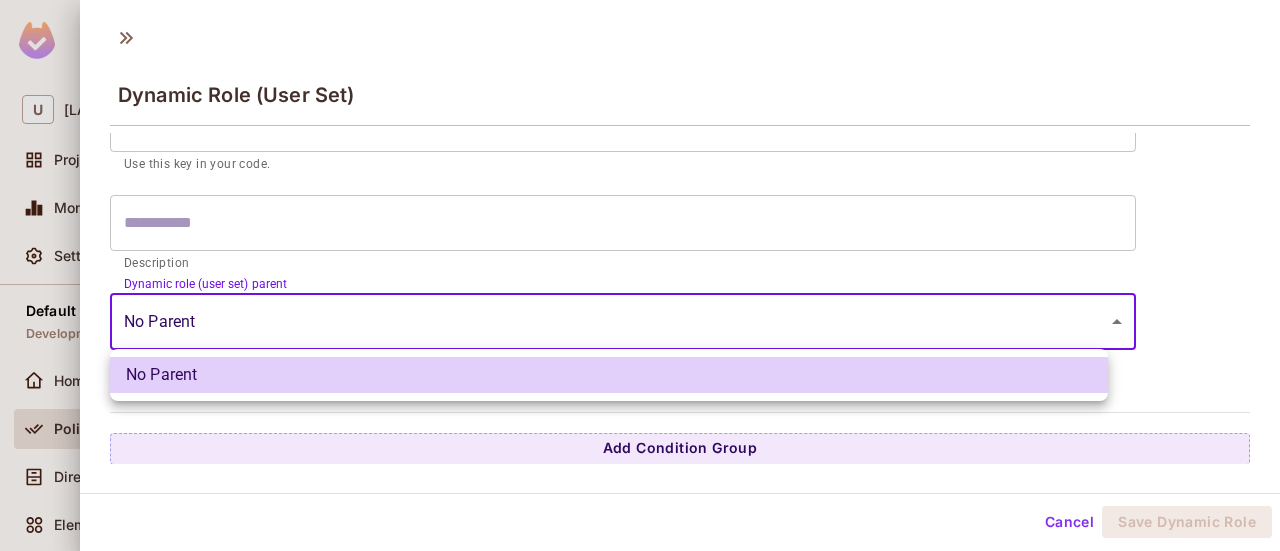click on "U [LAST]-[NUMBER] Projects Monitoring Settings Default Project Development Home Policy Directory Elements Audit Log URL Mapping Connect Trial ended- now on Free plan Upgrade Help & Updates U [LAST]-[NUMBER] / Default Project : Development / Policy Editor Policy Editor Resources Roles ABAC Rules ABAC Dynamic Role (User Sets) Allow you to group users by user attributes. You can add attributes to users in the users attribute page . Create New ABAC Dynamic Resource (Resource Sets) Allow you to group resources by resource attributes. You can add attributes to resource types in the resource tab . Create New Name Key member is approved member is approved member_is_approved
Dynamic Role (User Set) ** ​ a human-friendly description for your Dynamic Role (user set)  ** ​ Use this key in your code. ​ Description Dynamic role (user set) parent No Parent ​ Set the parent of this dynamic role (user set) all conditions will be inherited from the parent" at bounding box center (640, 275) 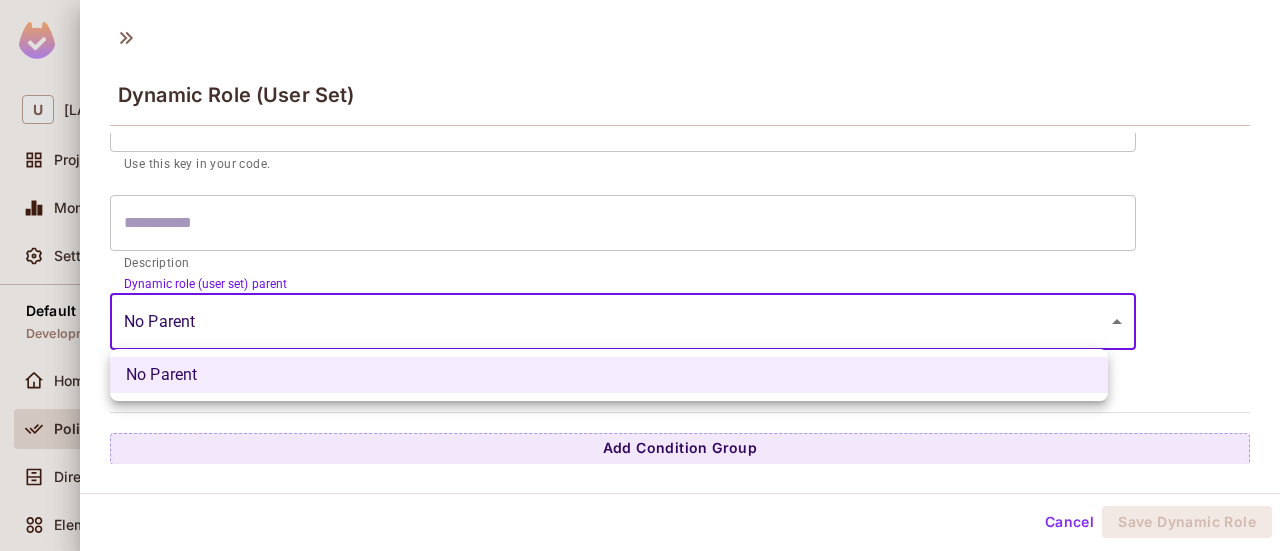 click at bounding box center [640, 275] 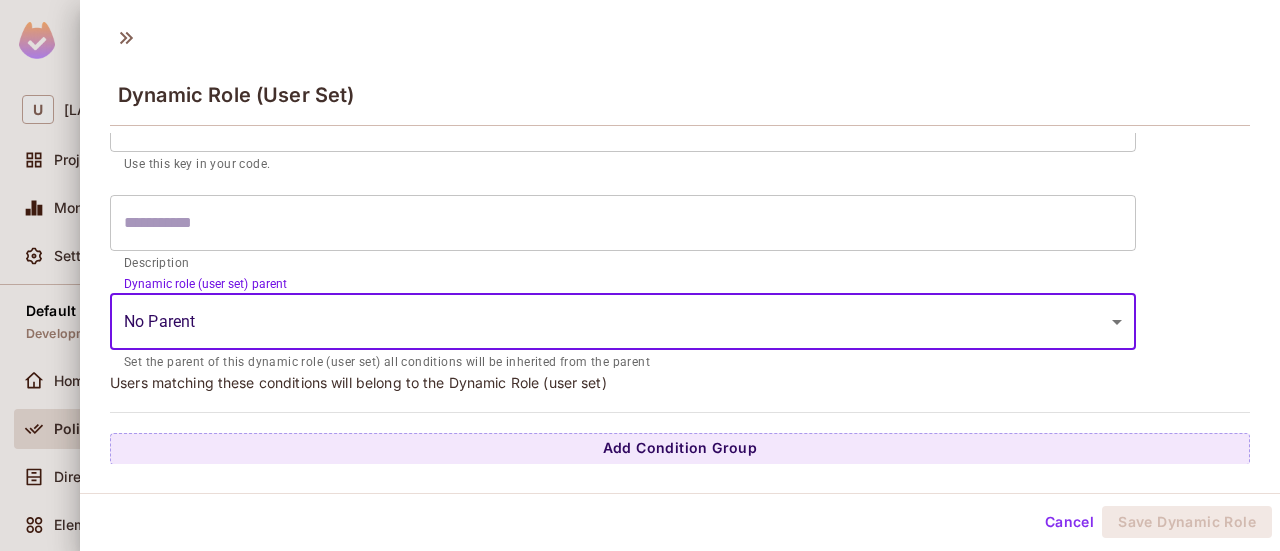 click on "U [LAST]-[NUMBER] Projects Monitoring Settings Default Project Development Home Policy Directory Elements Audit Log URL Mapping Connect Trial ended- now on Free plan Upgrade Help & Updates U [LAST]-[NUMBER] / Default Project : Development / Policy Editor Policy Editor Resources Roles ABAC Rules ABAC Dynamic Role (User Sets) Allow you to group users by user attributes. You can add attributes to users in the users attribute page . Create New ABAC Dynamic Resource (Resource Sets) Allow you to group resources by resource attributes. You can add attributes to resource types in the resource tab . Create New Name Key member is approved member is approved member_is_approved
Dynamic Role (User Set) ** ​ a human-friendly description for your Dynamic Role (user set)  ** ​ Use this key in your code. ​ Description Dynamic role (user set) parent No Parent ​ Set the parent of this dynamic role (user set) all conditions will be inherited from the parent" at bounding box center [640, 275] 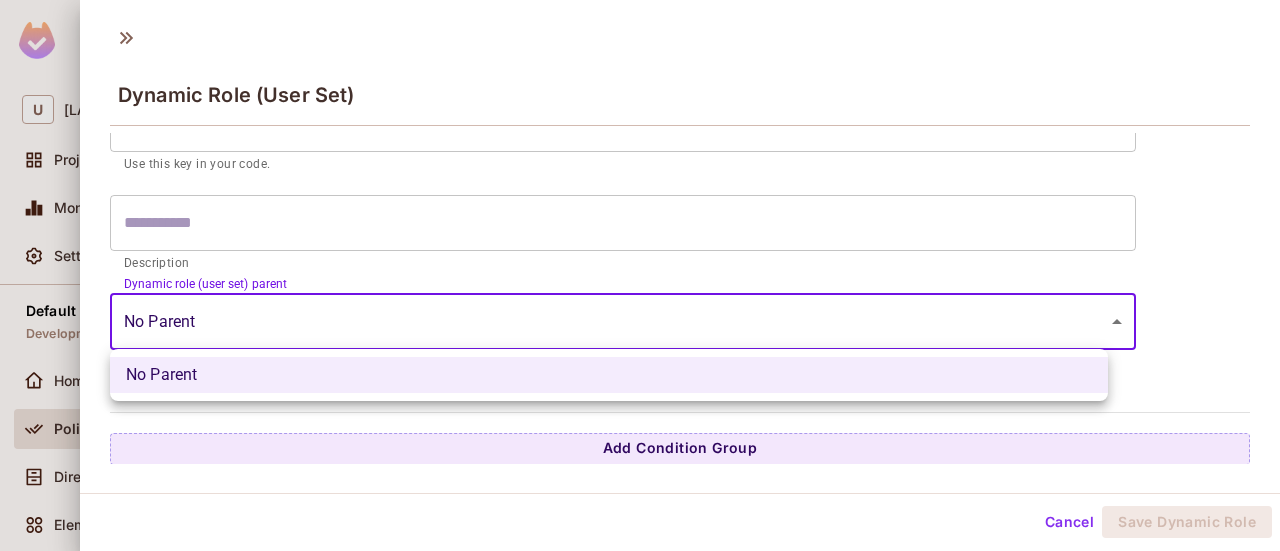 type 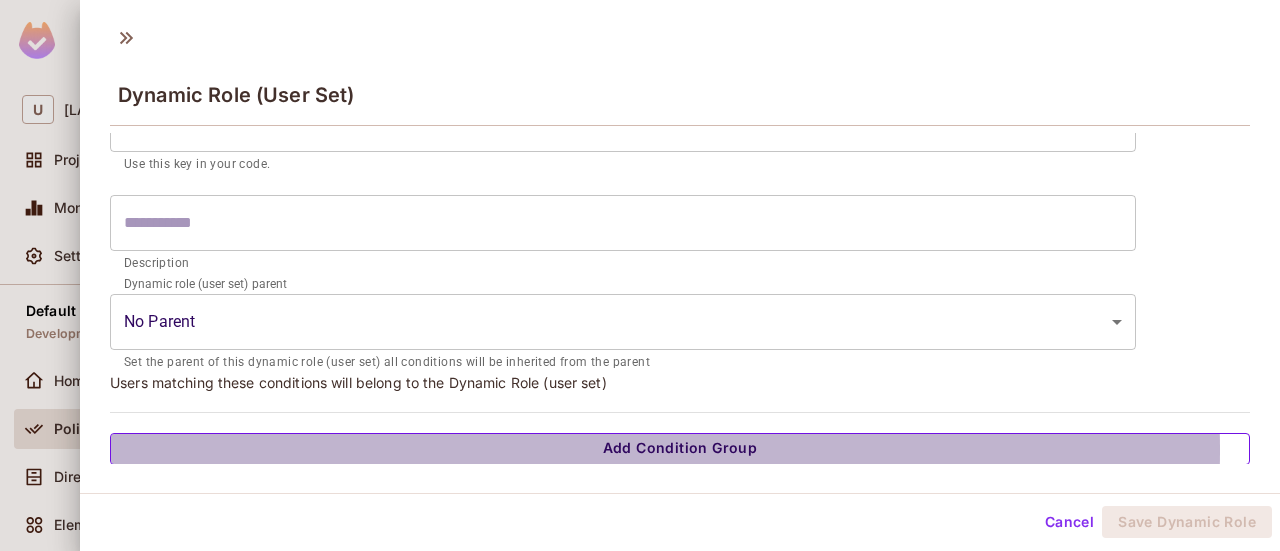 click on "Add Condition Group" at bounding box center (680, 449) 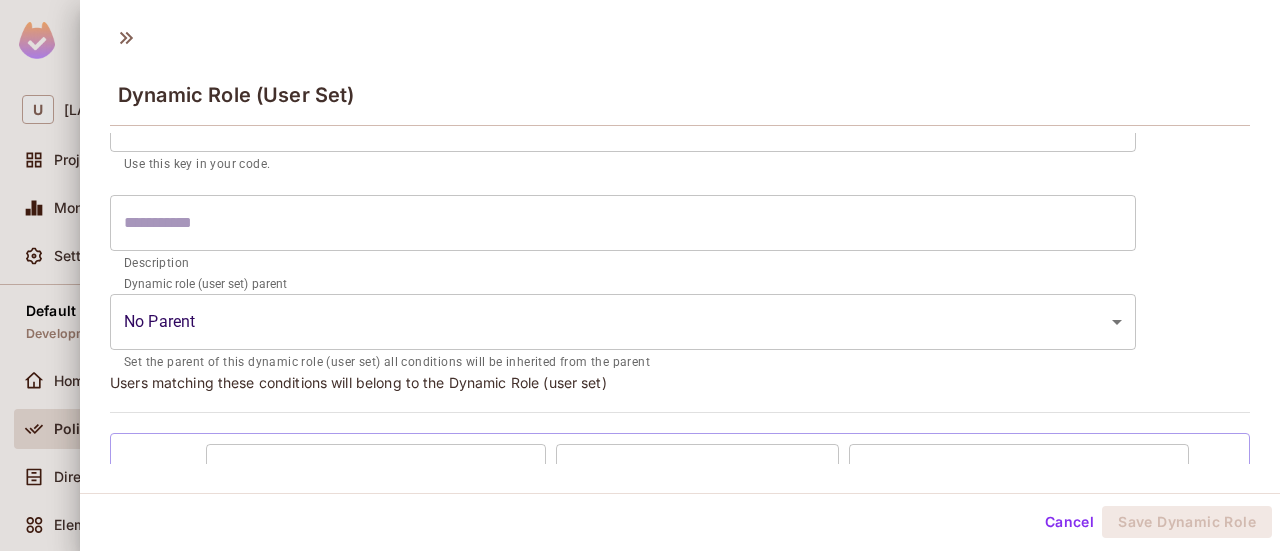 scroll, scrollTop: 306, scrollLeft: 0, axis: vertical 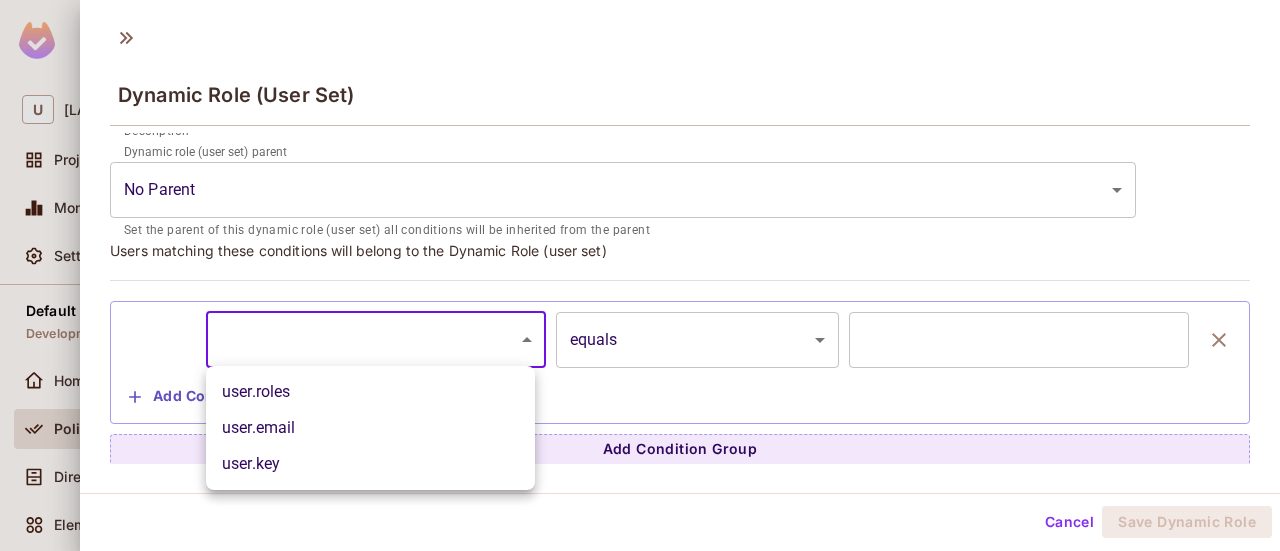 click on "U [LAST]-[NUMBER] Projects Monitoring Settings Default Project Development Home Policy Directory Elements Audit Log URL Mapping Connect Trial ended- now on Free plan Upgrade Help & Updates U [LAST]-[NUMBER] / Default Project : Development / Policy Editor Policy Editor Resources Roles ABAC Rules ABAC Dynamic Role (User Sets) Allow you to group users by user attributes. You can add attributes to users in the users attribute page . Create New ABAC Dynamic Resource (Resource Sets) Allow you to group resources by resource attributes. You can add attributes to resource types in the resource tab . Create New Name Key member is approved member is approved member_is_approved
Dynamic Role (User Set) ** ​ a human-friendly description for your Dynamic Role (user set)  ** ​ Use this key in your code. ​ Description Dynamic role (user set) parent No Parent ​ Set the parent of this dynamic role (user set) all conditions will be inherited from the parent ​ ********* ​ equals" at bounding box center (640, 275) 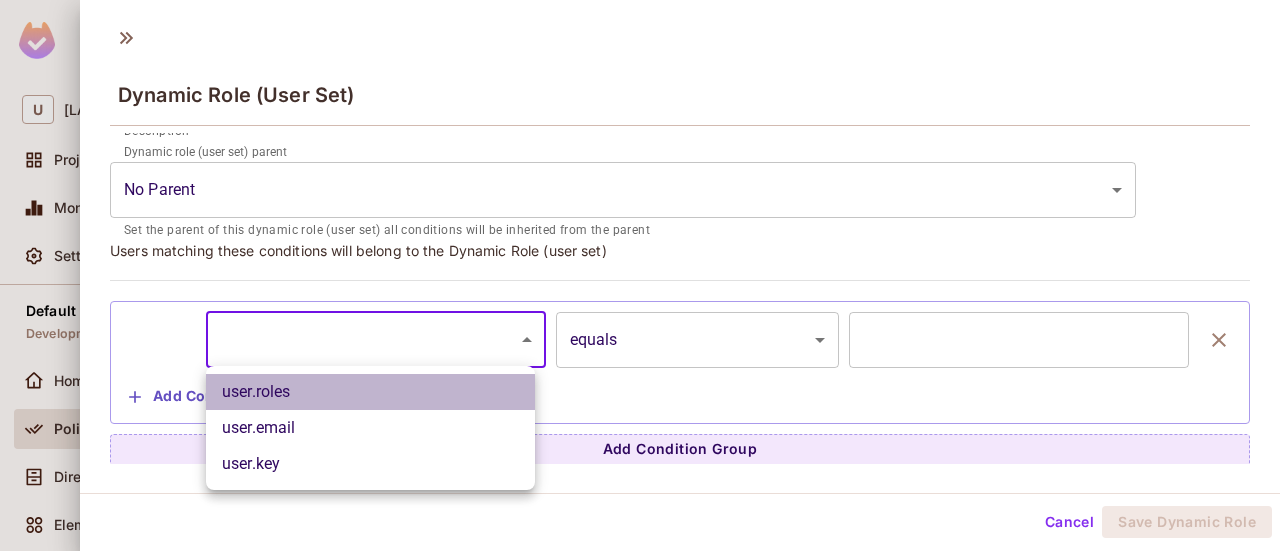 click on "user.roles" at bounding box center [370, 392] 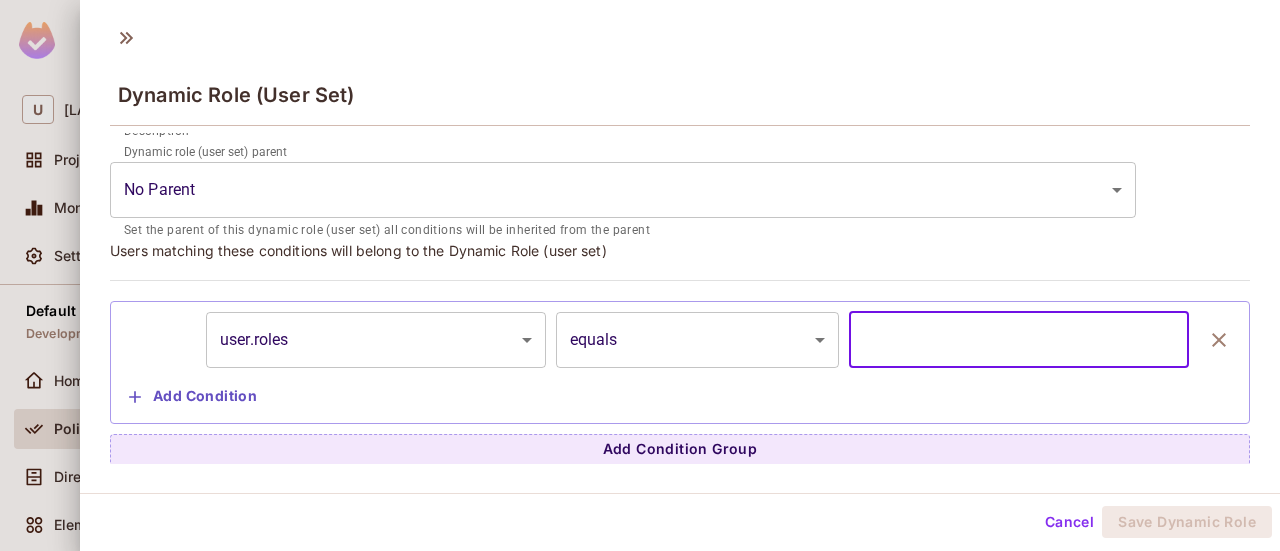click at bounding box center [1019, 340] 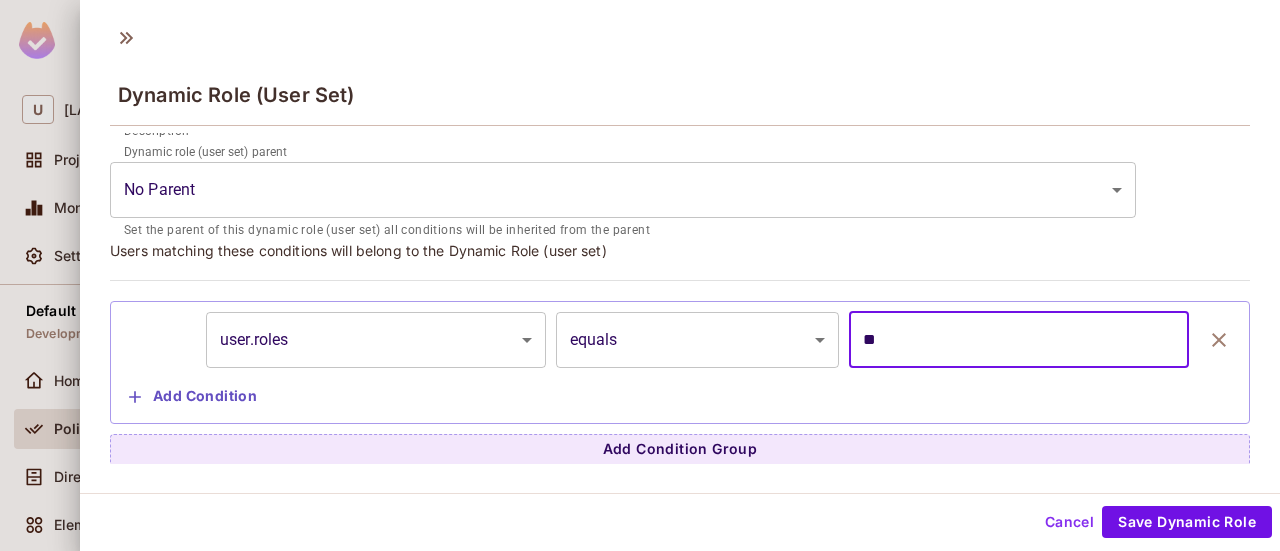 scroll, scrollTop: 2, scrollLeft: 0, axis: vertical 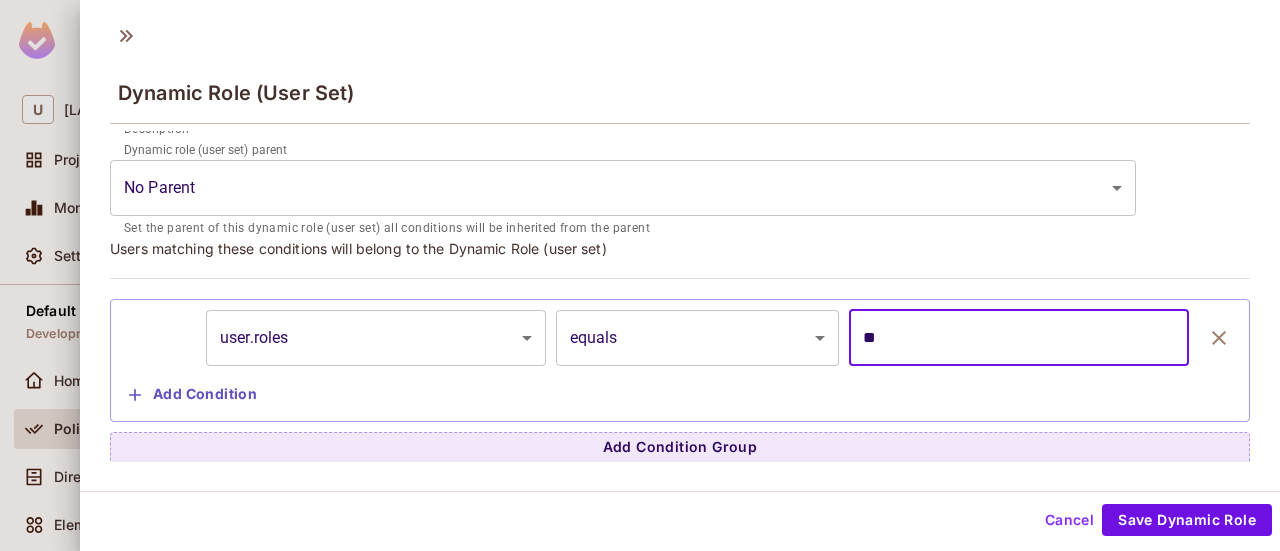type on "**" 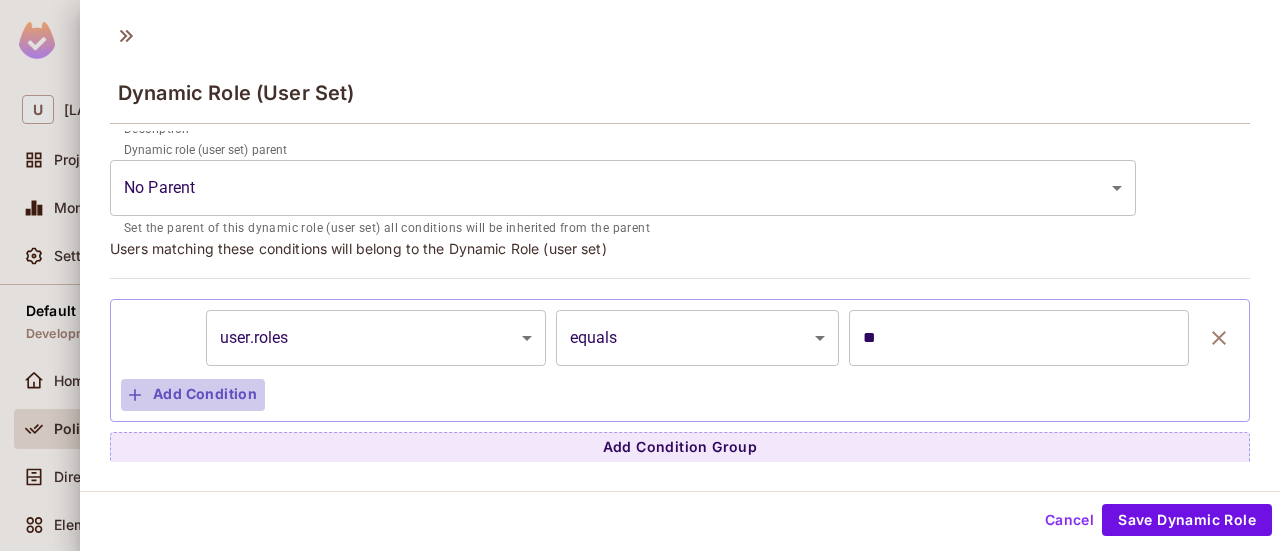 click on "Add Condition" at bounding box center [193, 395] 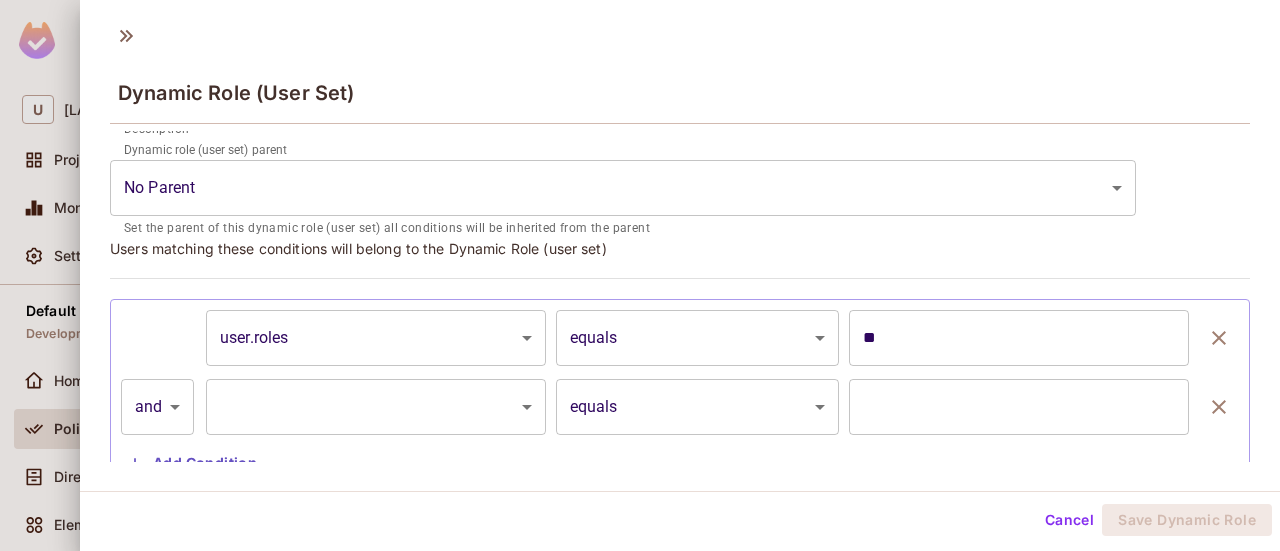 scroll, scrollTop: 352, scrollLeft: 0, axis: vertical 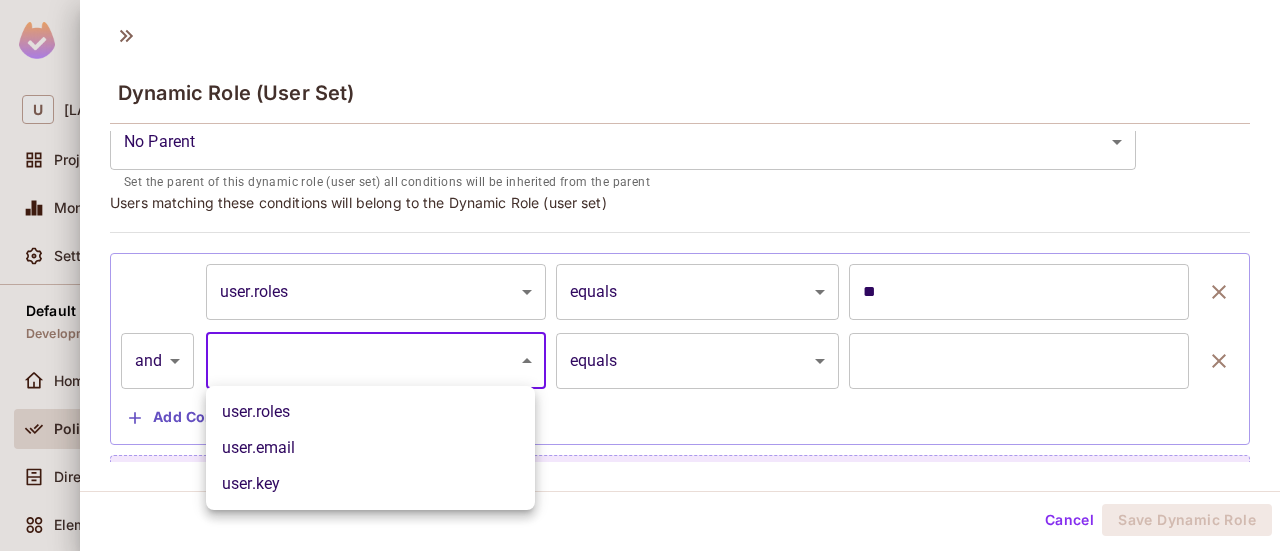 click on "**********" at bounding box center (640, 275) 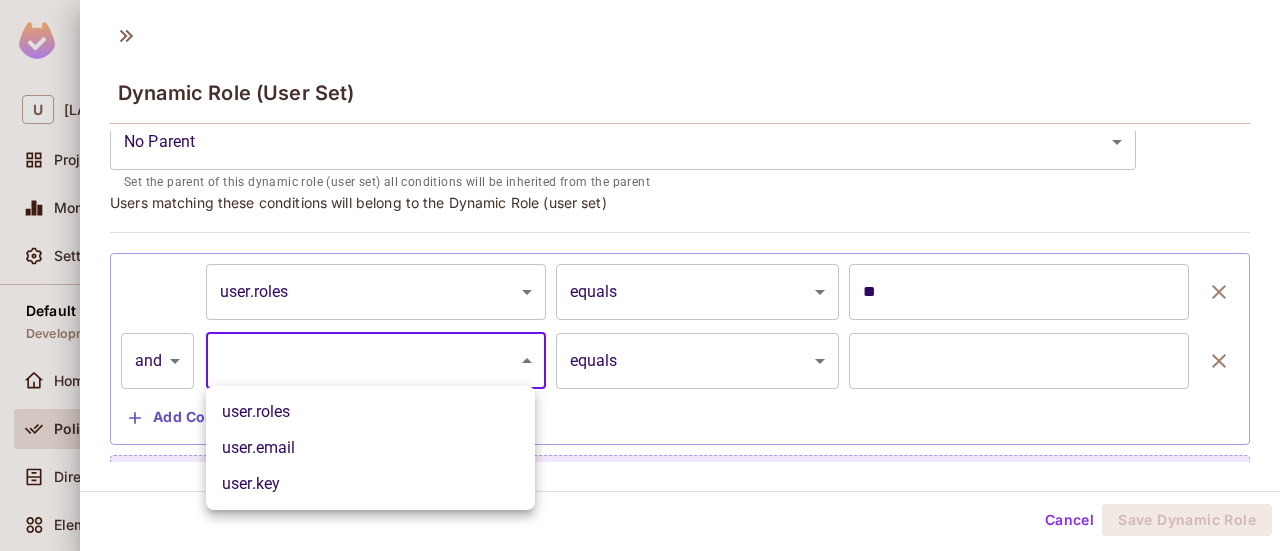 click at bounding box center (640, 275) 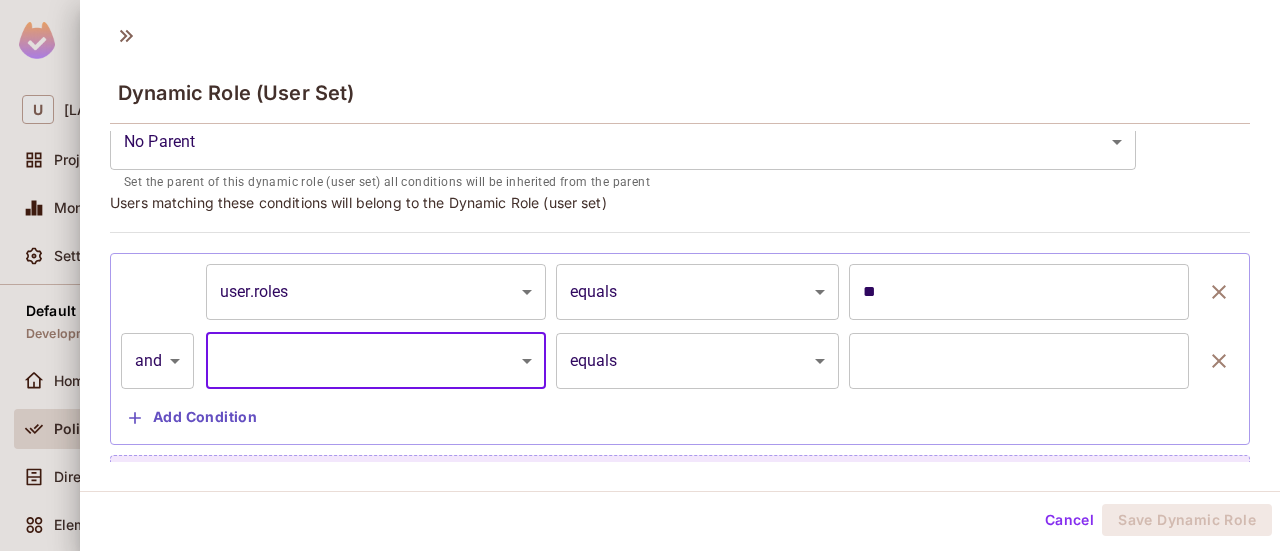 scroll, scrollTop: 375, scrollLeft: 0, axis: vertical 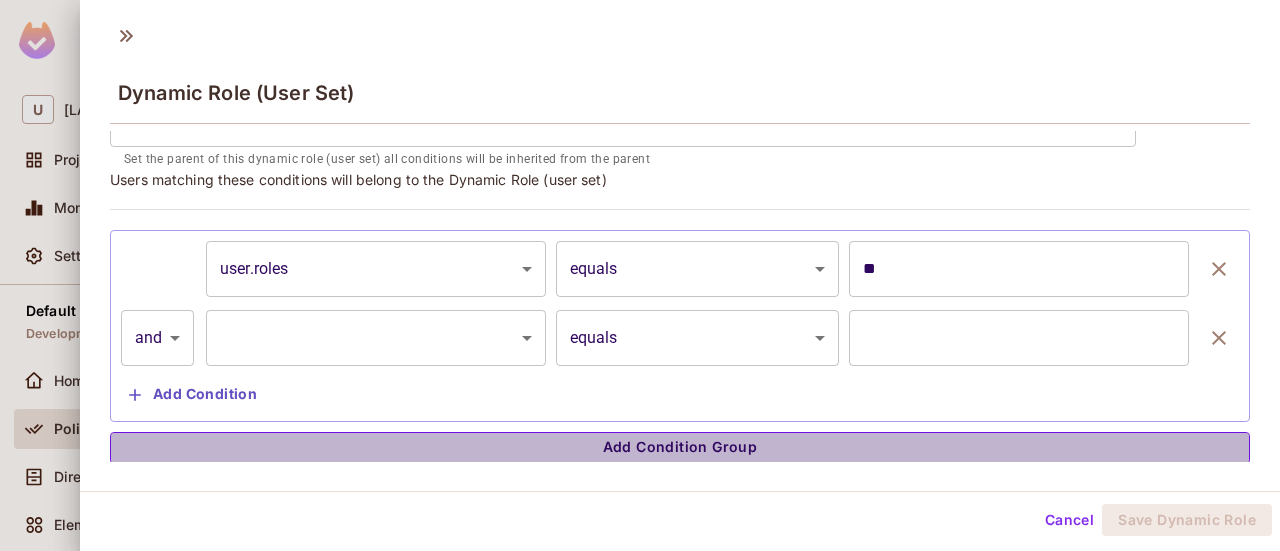 click on "Add Condition Group" at bounding box center (680, 448) 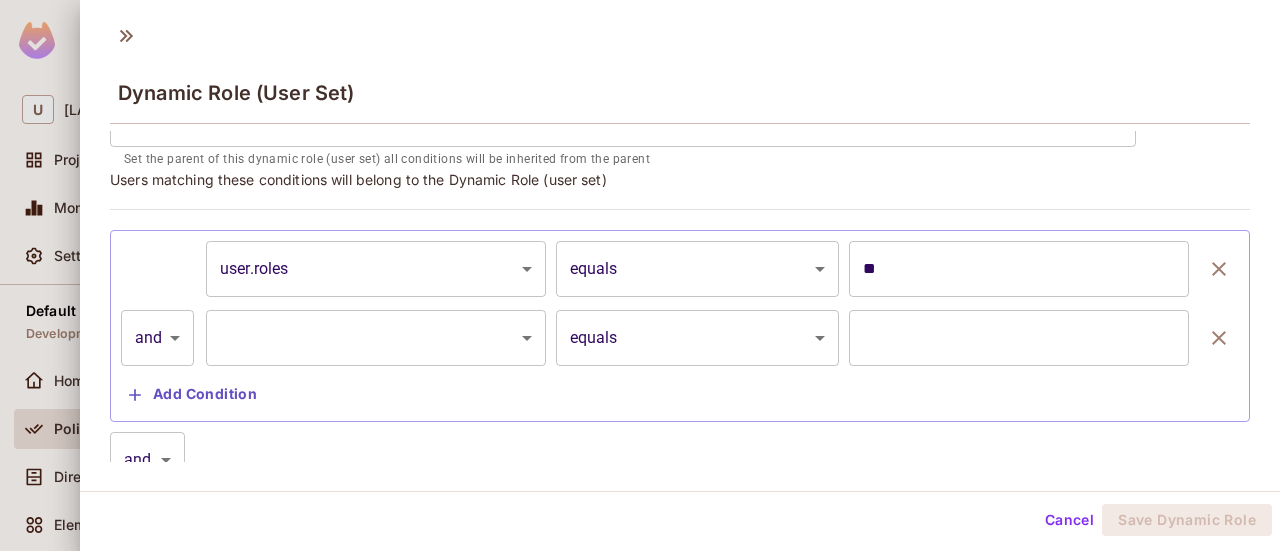 scroll, scrollTop: 574, scrollLeft: 0, axis: vertical 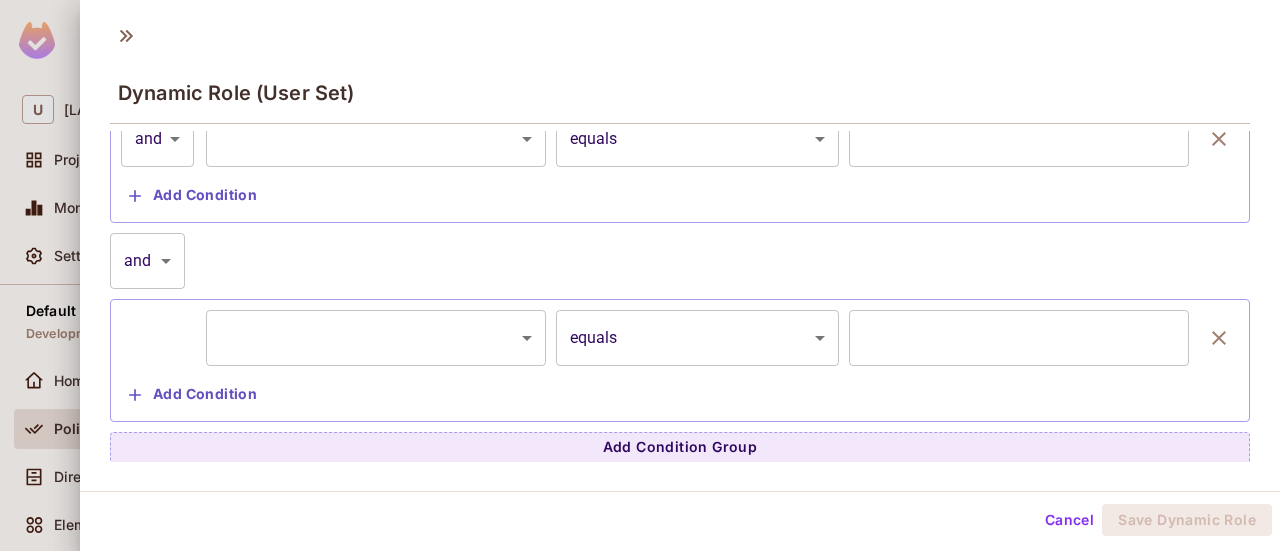 type 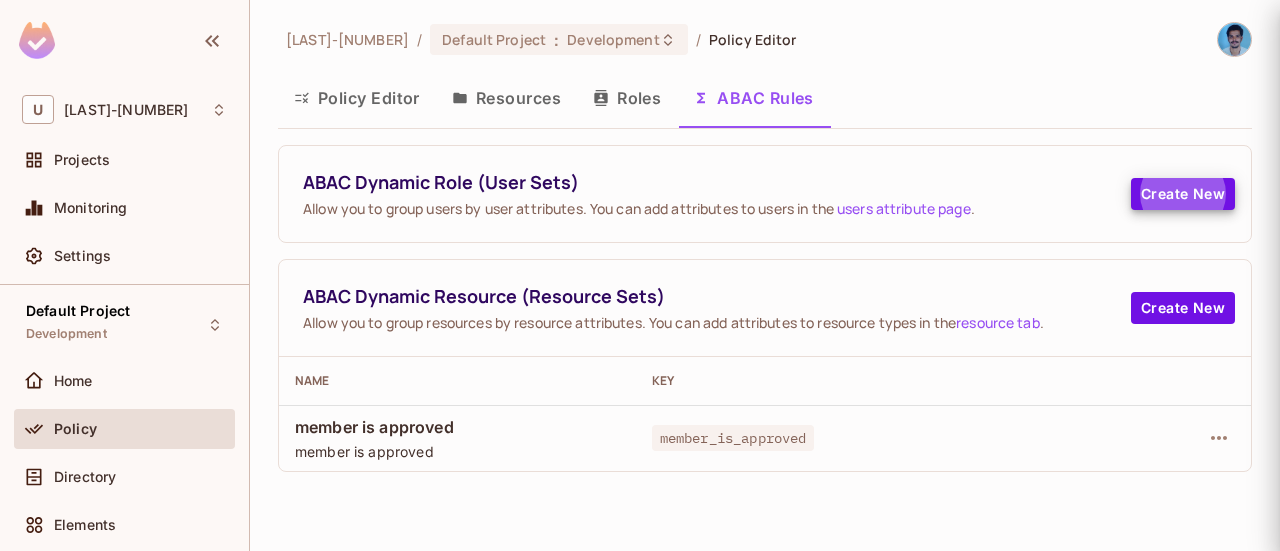 scroll, scrollTop: 174, scrollLeft: 0, axis: vertical 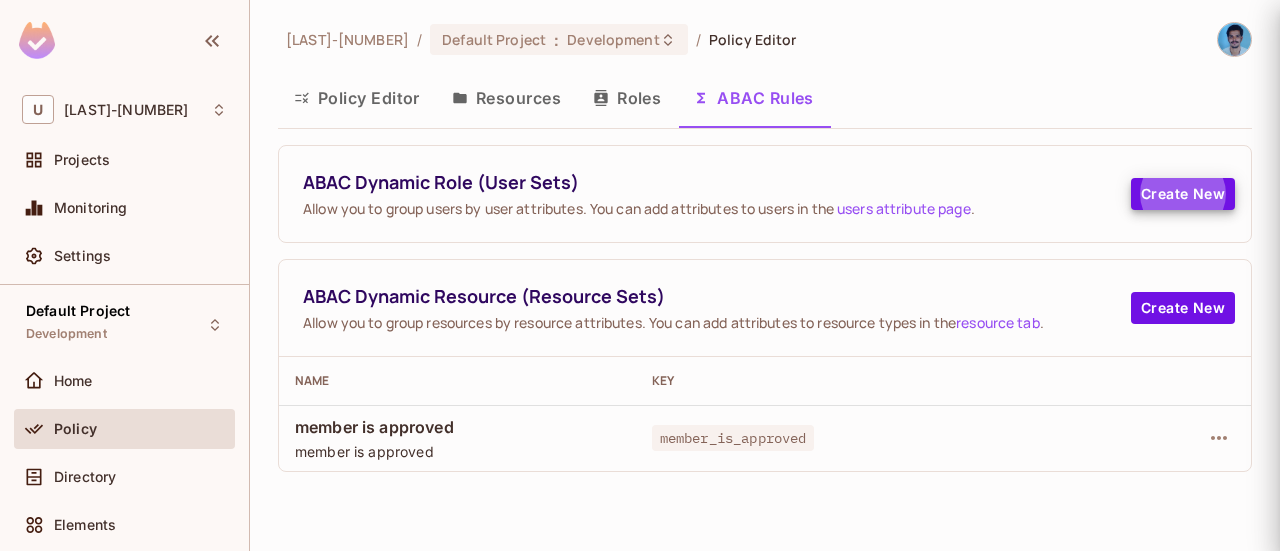 type 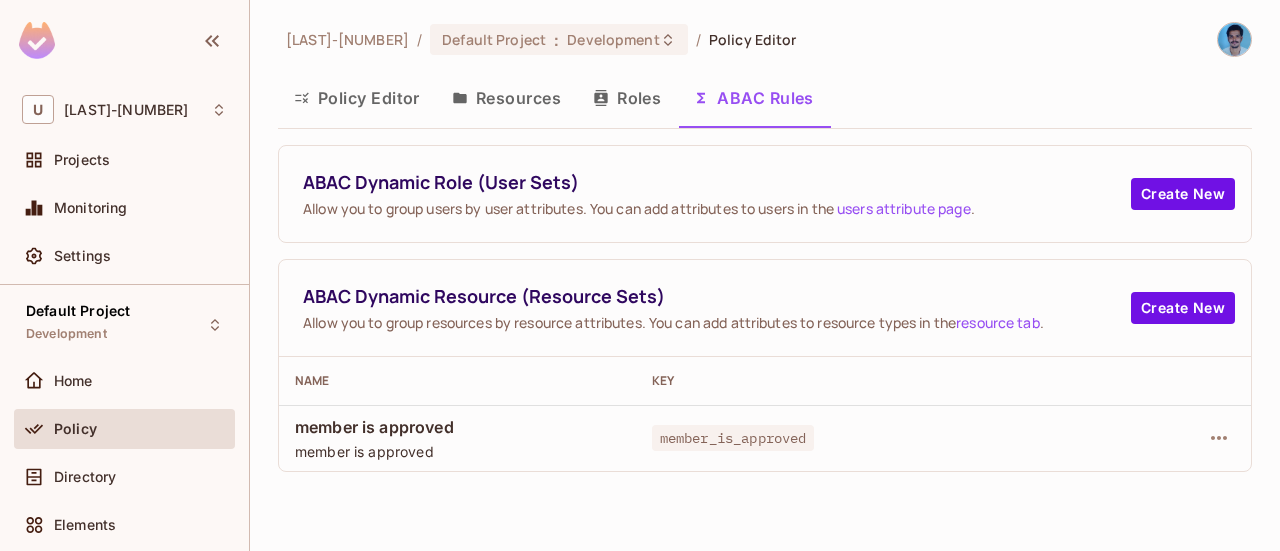 click on "Policy Editor" at bounding box center [357, 98] 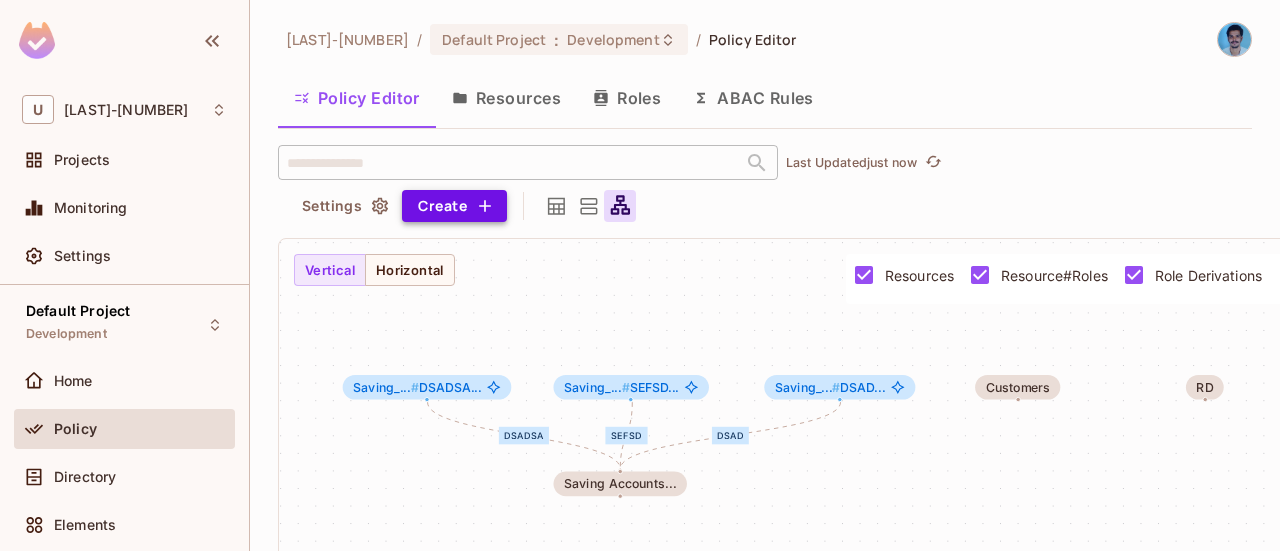 click 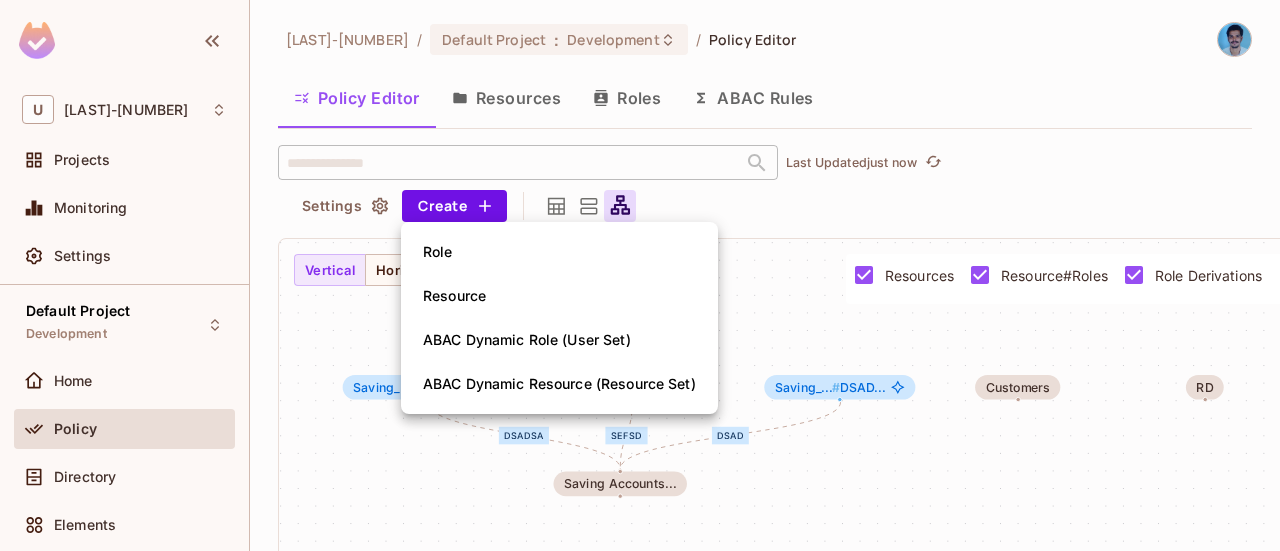 click at bounding box center (640, 275) 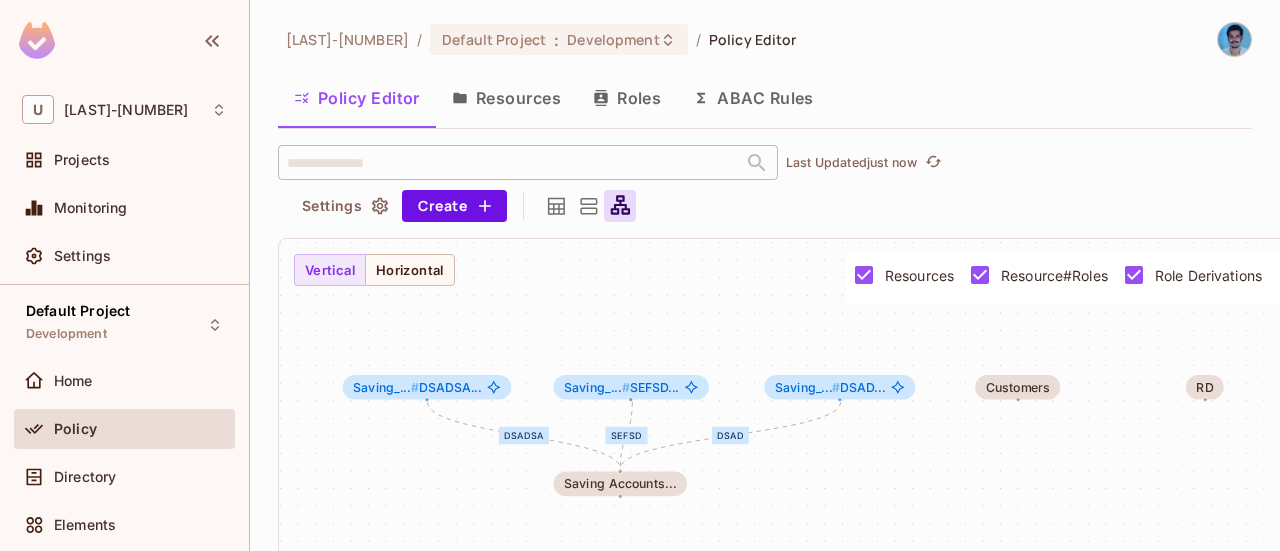 drag, startPoint x: 618, startPoint y: 114, endPoint x: 624, endPoint y: 95, distance: 19.924858 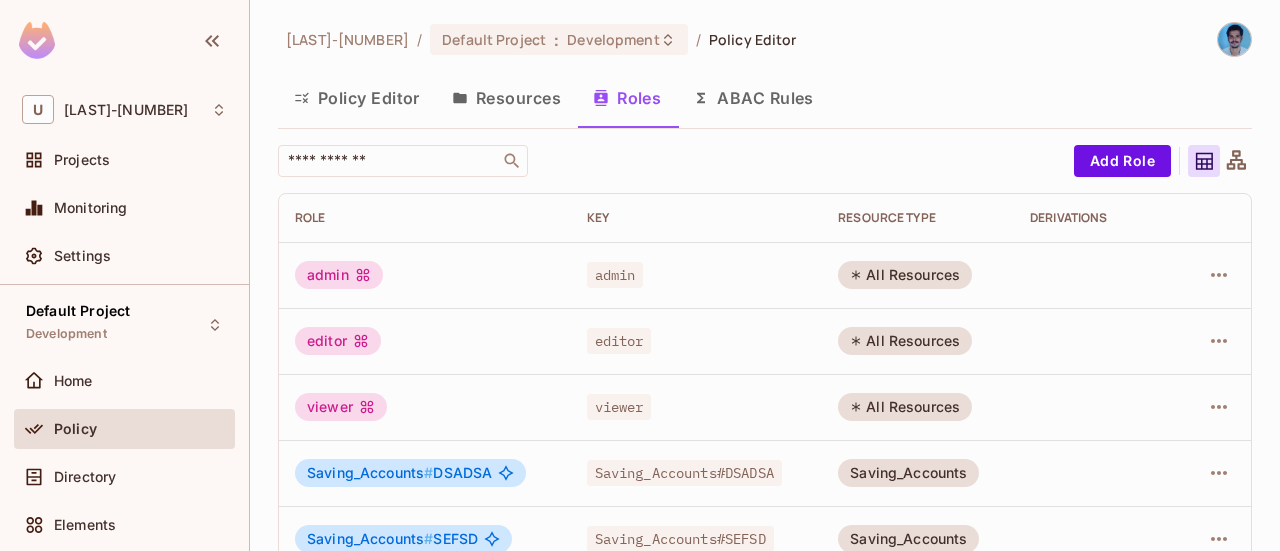 click on "Roles" at bounding box center [627, 98] 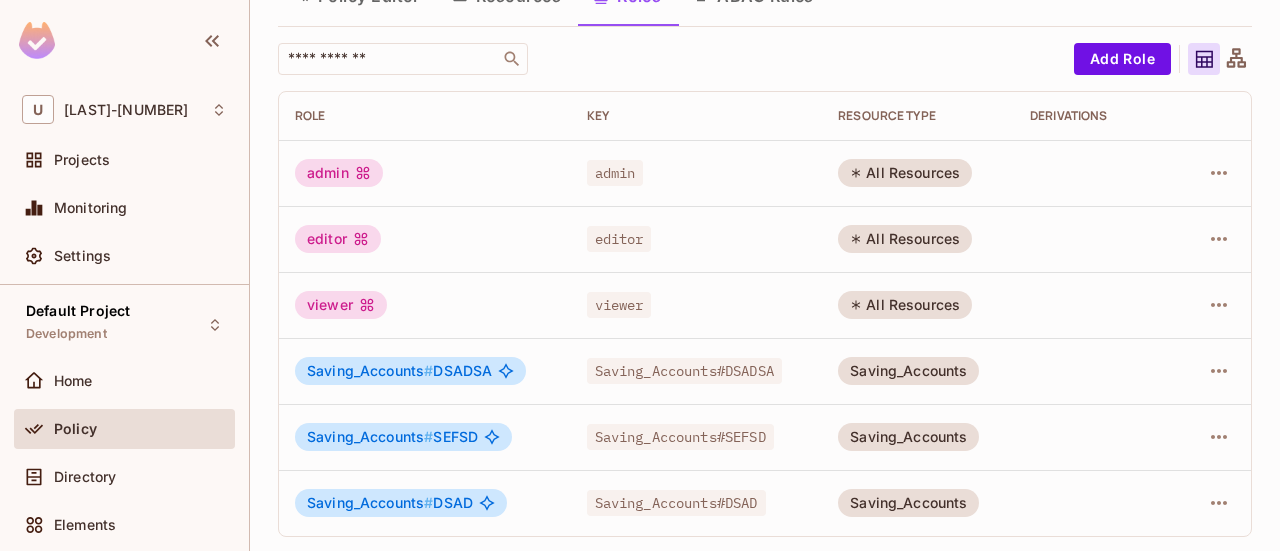 scroll, scrollTop: 0, scrollLeft: 0, axis: both 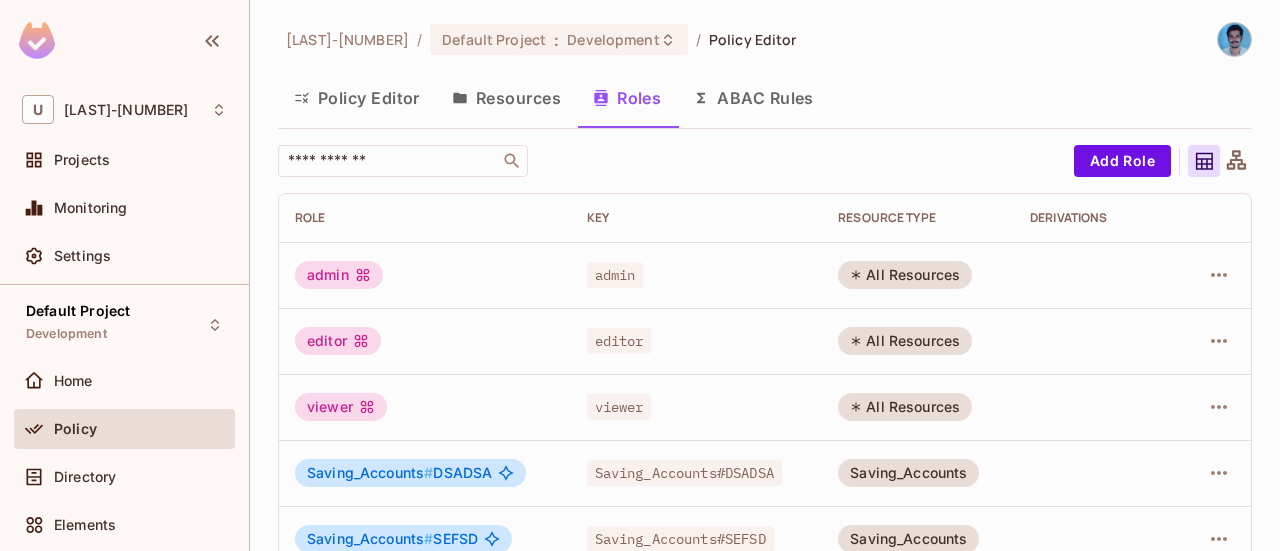 click on "Resources" at bounding box center [506, 98] 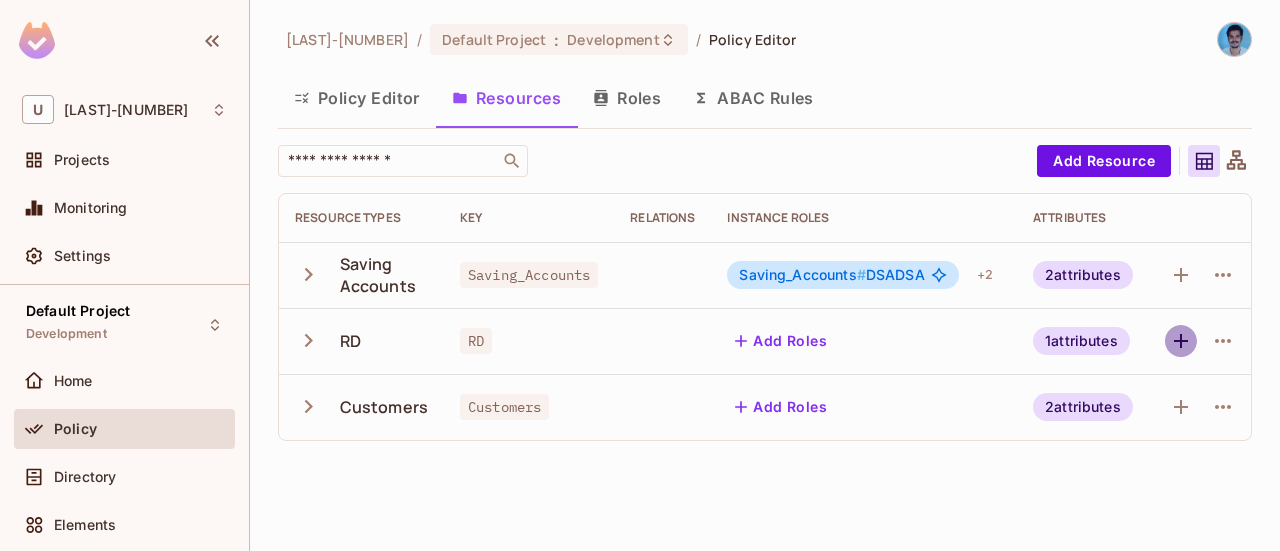 click 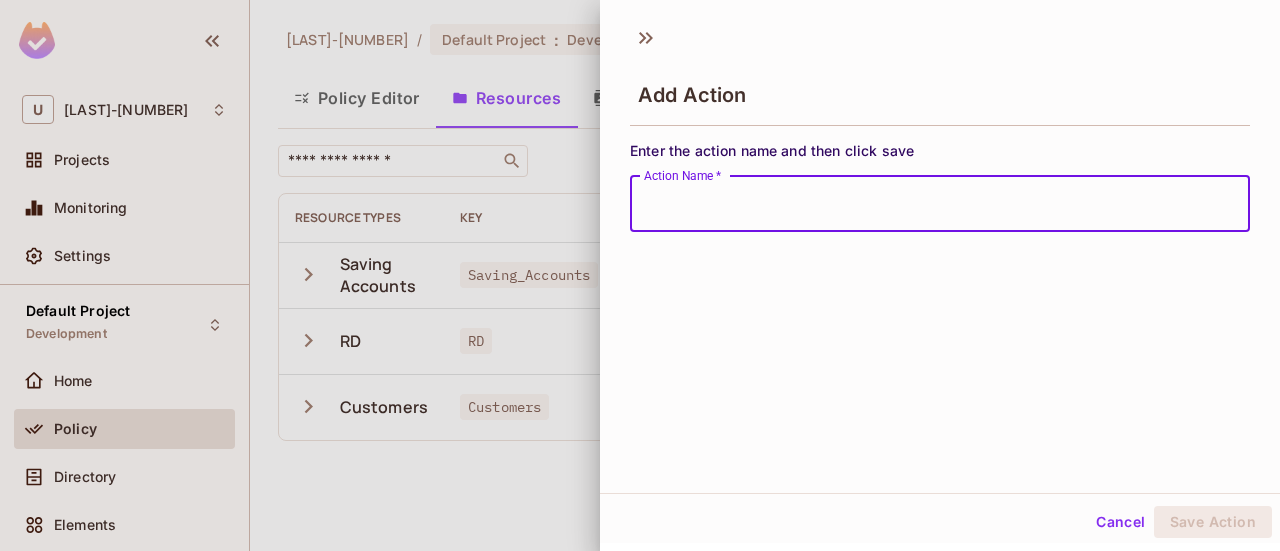 click on "Action Name   *" at bounding box center (940, 204) 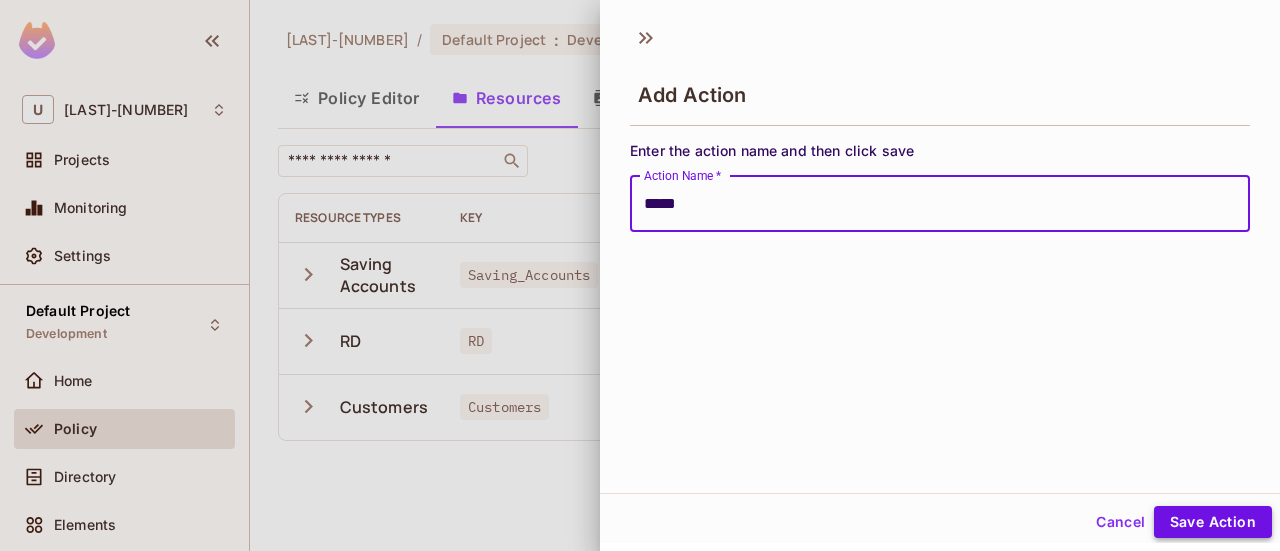 type on "*****" 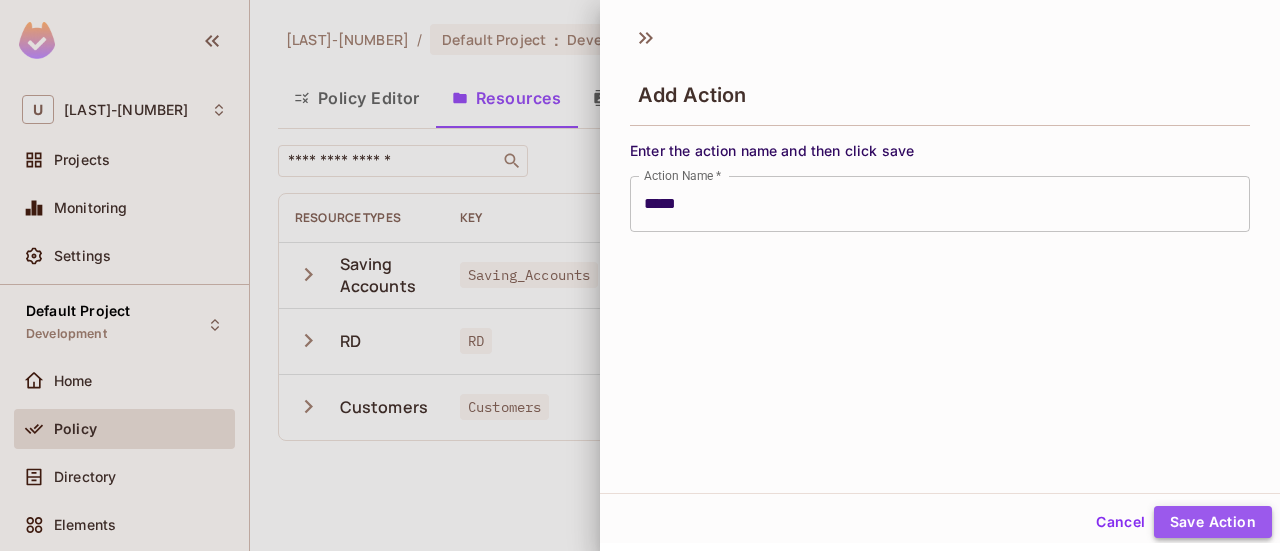 click on "Save Action" at bounding box center (1213, 522) 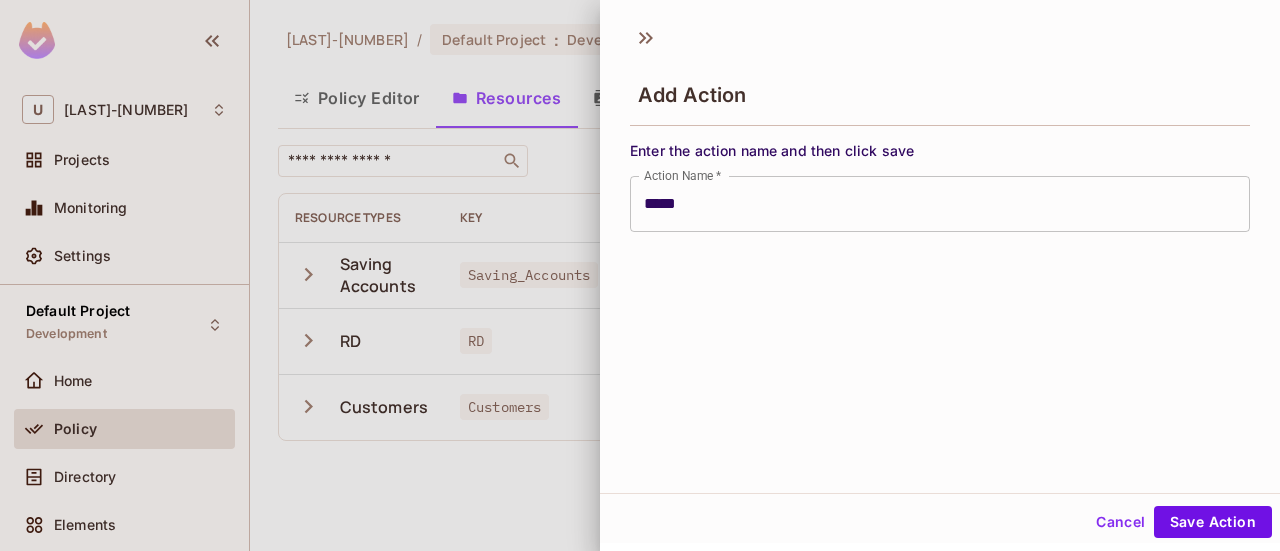type 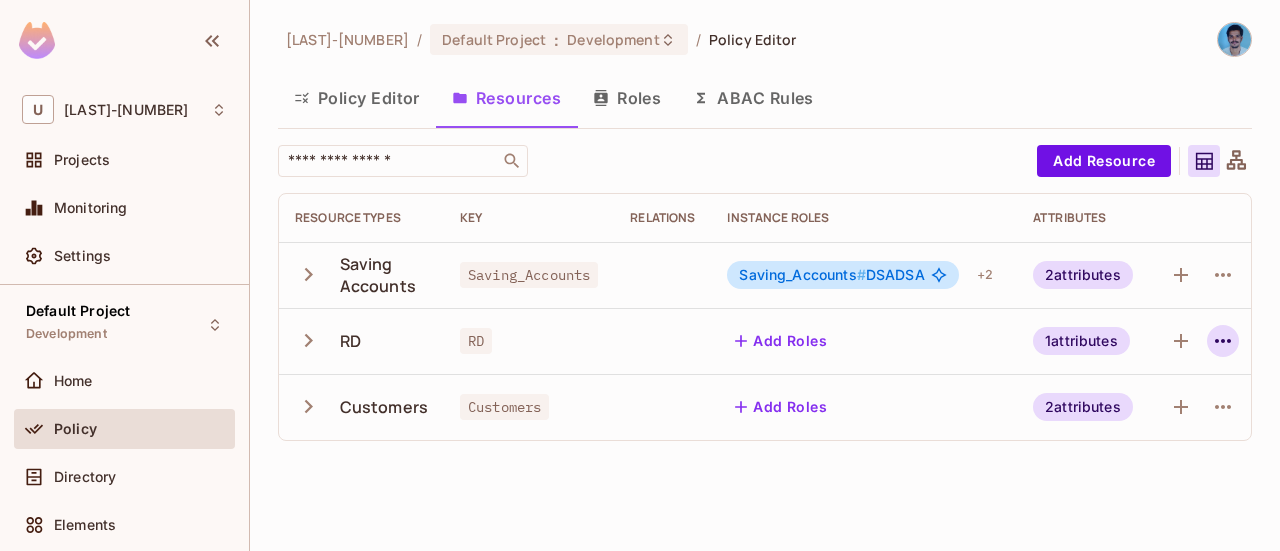 click 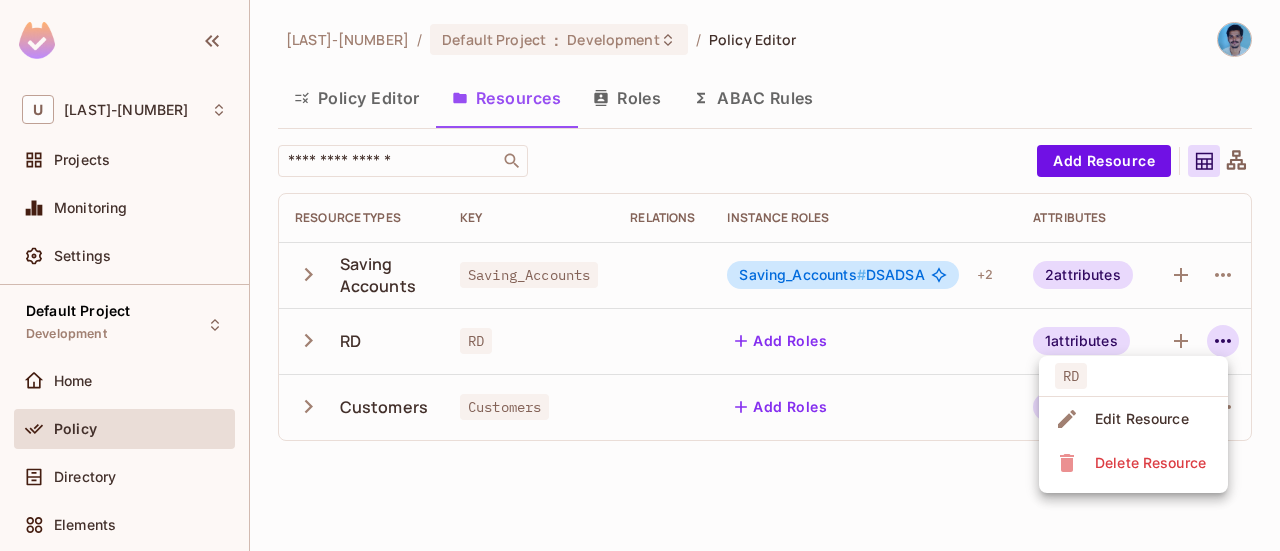 click at bounding box center (640, 275) 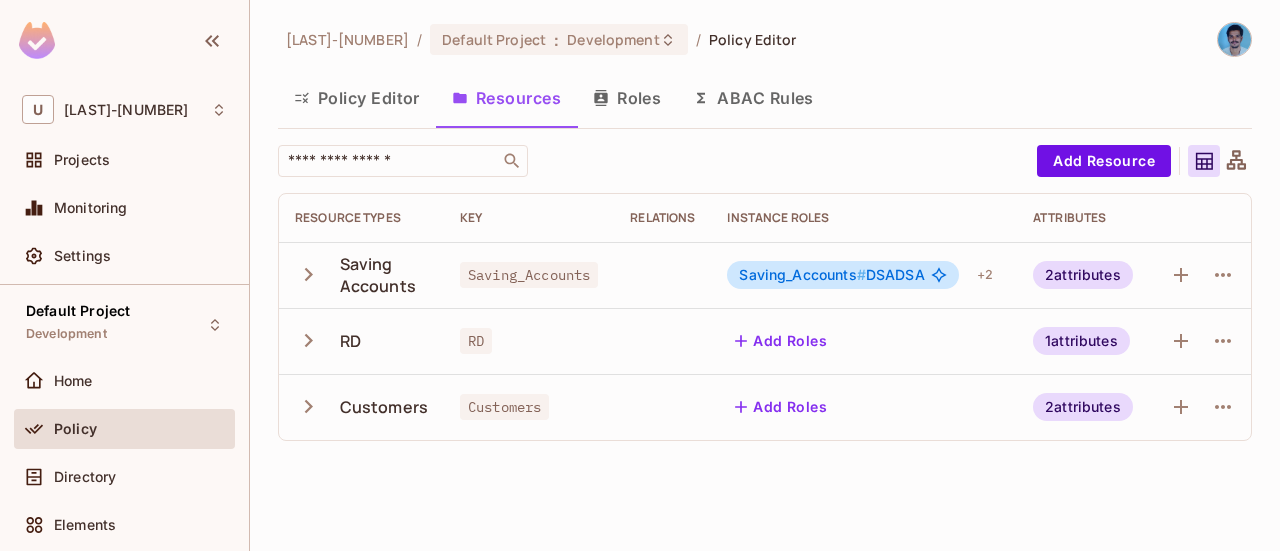 click on "ABAC Rules" at bounding box center (753, 98) 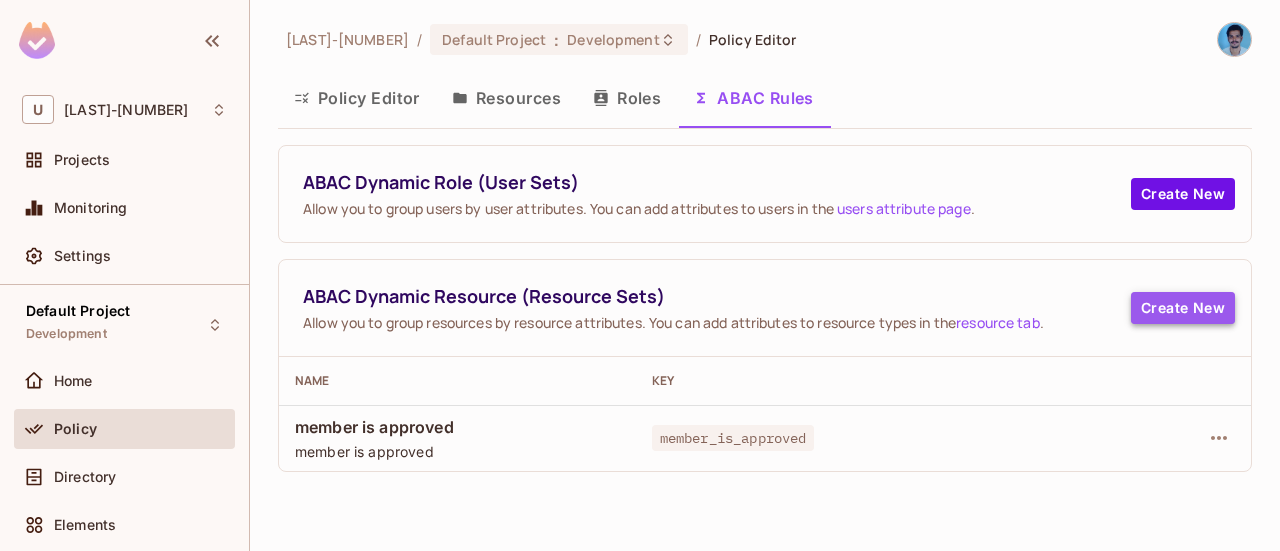 click on "Create New" at bounding box center [1183, 308] 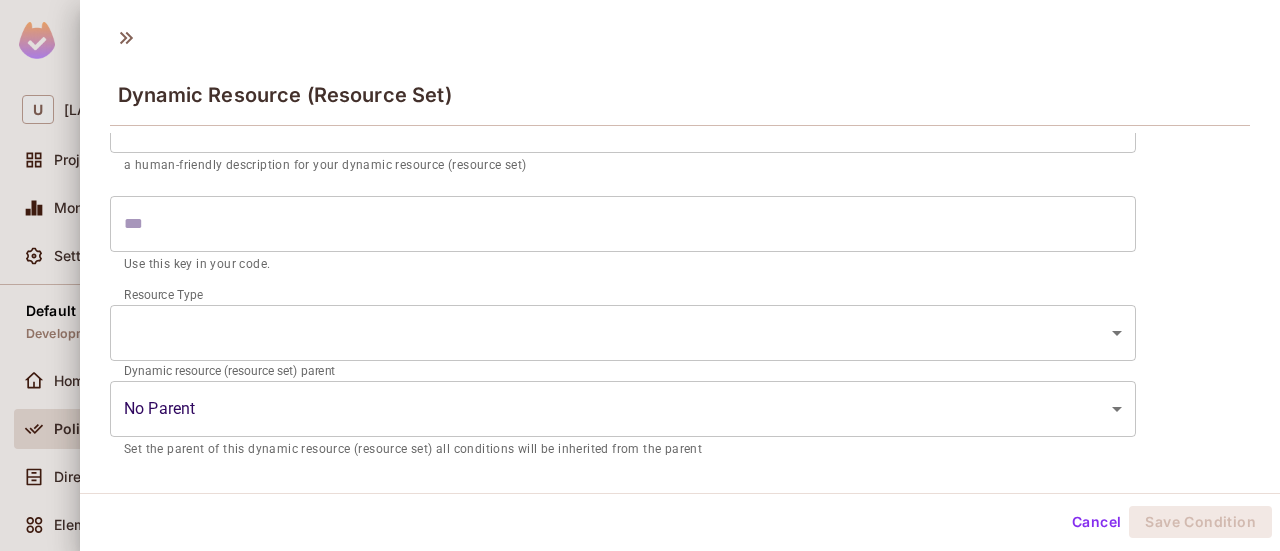 scroll, scrollTop: 0, scrollLeft: 0, axis: both 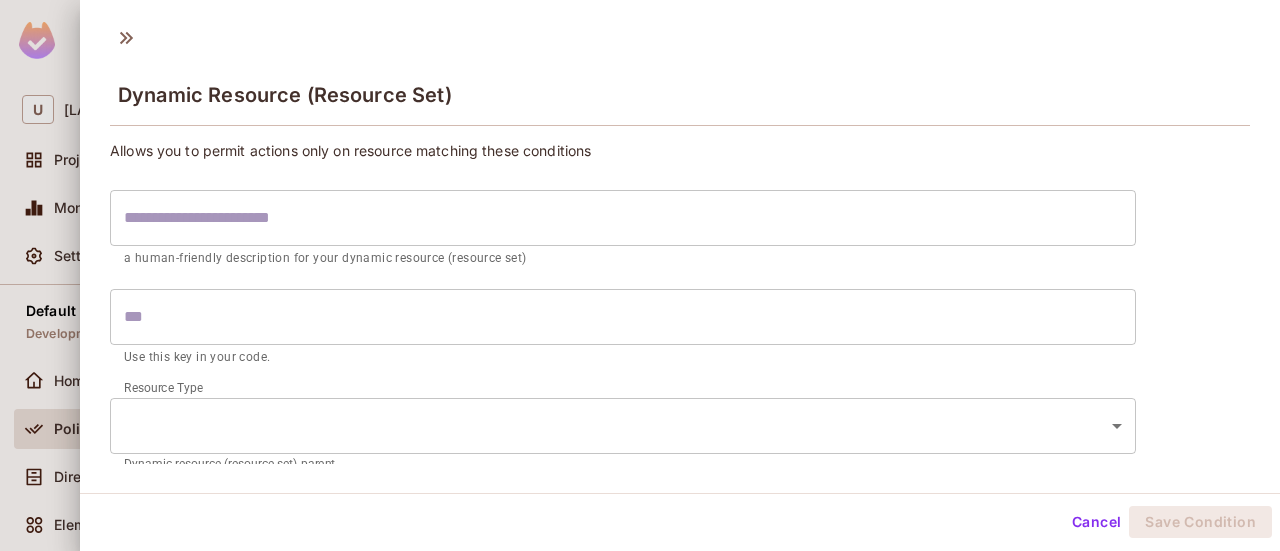 type on "*" 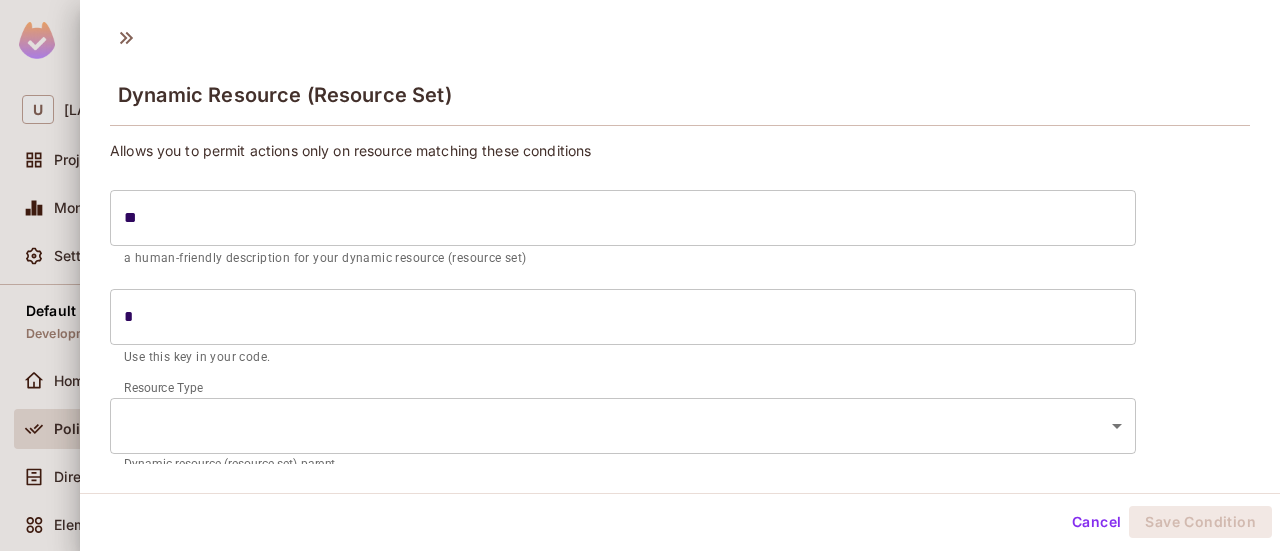 type on "***" 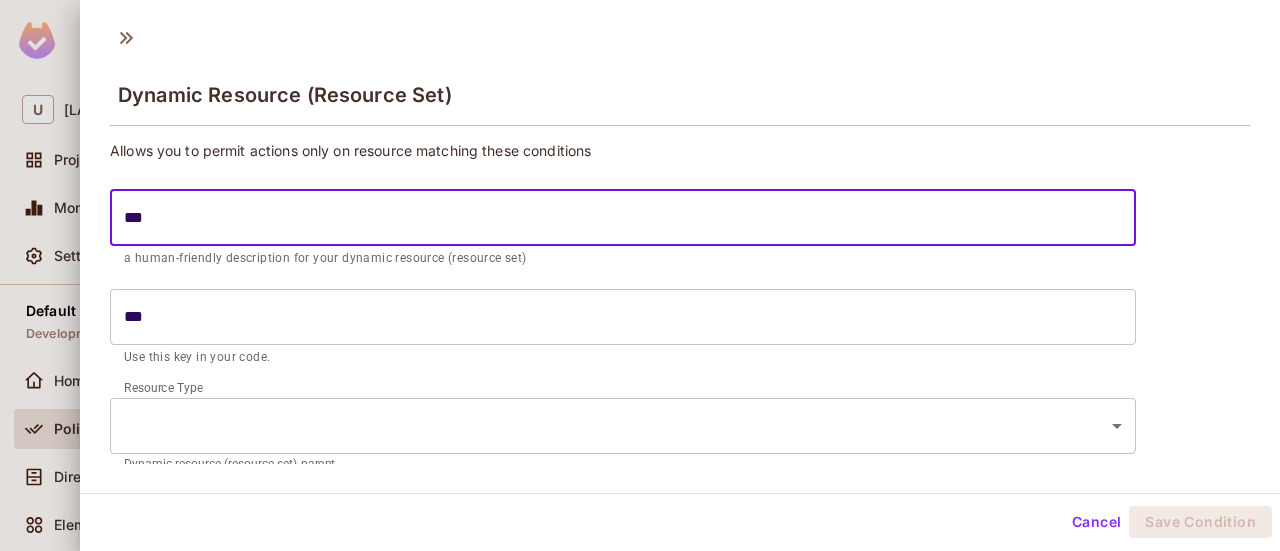 click on "***" at bounding box center [623, 218] 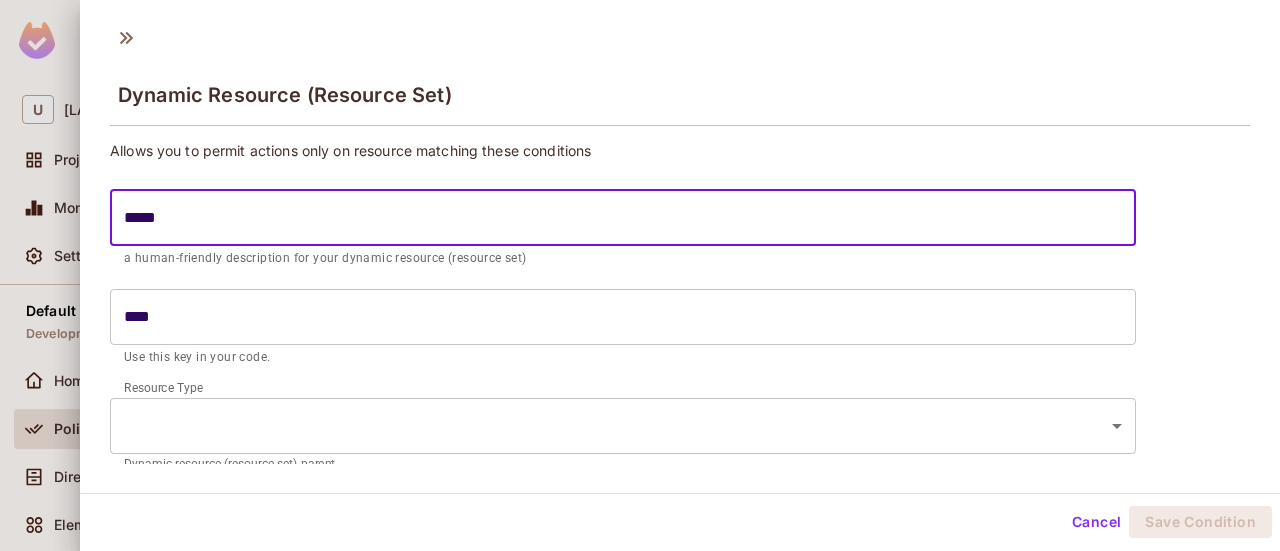type on "******" 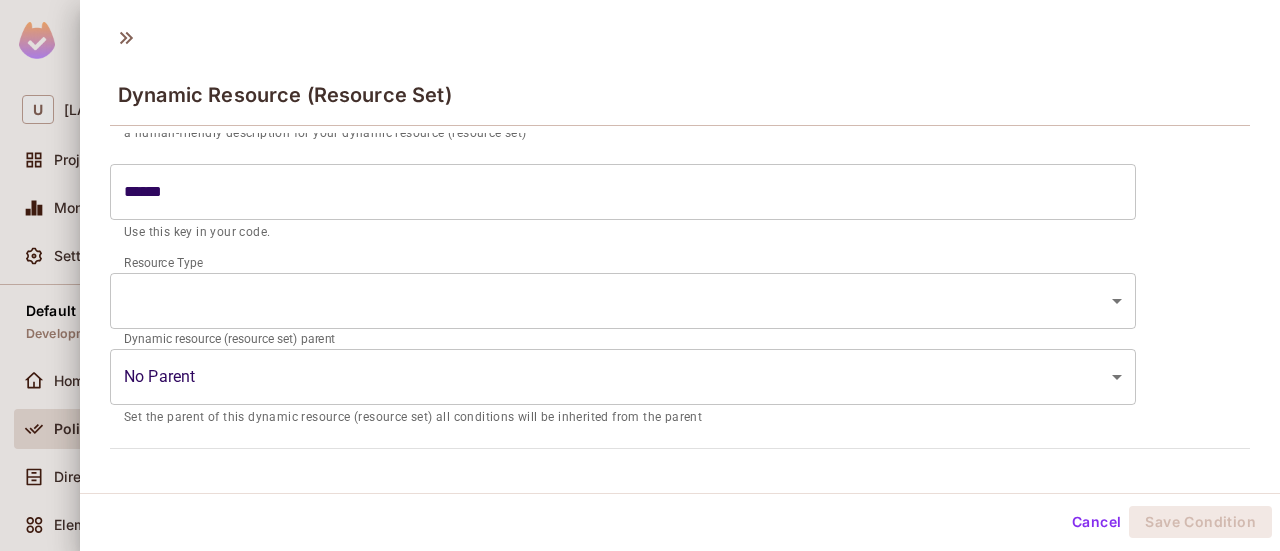 scroll, scrollTop: 126, scrollLeft: 0, axis: vertical 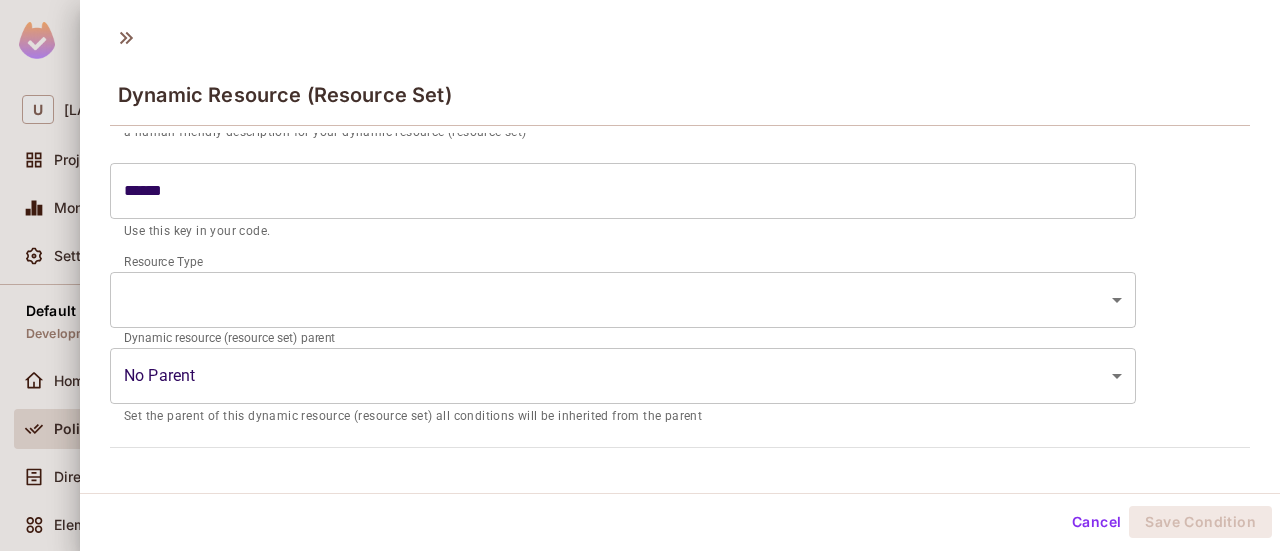 type on "******" 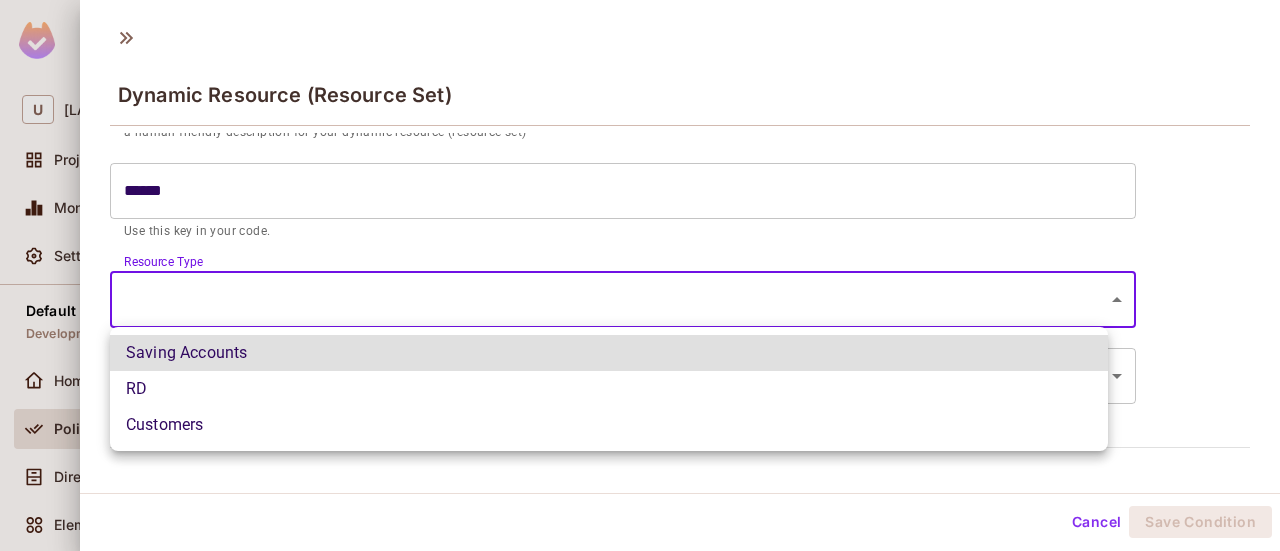 click on "U [LAST]-[NUMBER] Projects Monitoring Settings Default Project Development Home Policy Directory Elements Audit Log URL Mapping Connect Trial ended- now on Free plan Upgrade Help & Updates U [LAST]-[NUMBER] / Default Project : Development / Policy Editor Policy Editor Resources Roles ABAC Rules ABAC Dynamic Resource (Resource Sets) Allow you to group resources by resource attributes. You can add attributes to resource types in the resource tab . Create New Name Key member is approved member is approved member_is_approved
Dynamic Resource (Resource Set) Allows you to permit actions only on resource matching these conditions   ****** ​ a human-friendly description for your dynamic resource (resource set)  ****** ​ Use this key in your code. Resource Type RD ** ​ Dynamic resource (resource set) parent No Parent ​ Cancel RD" at bounding box center (640, 275) 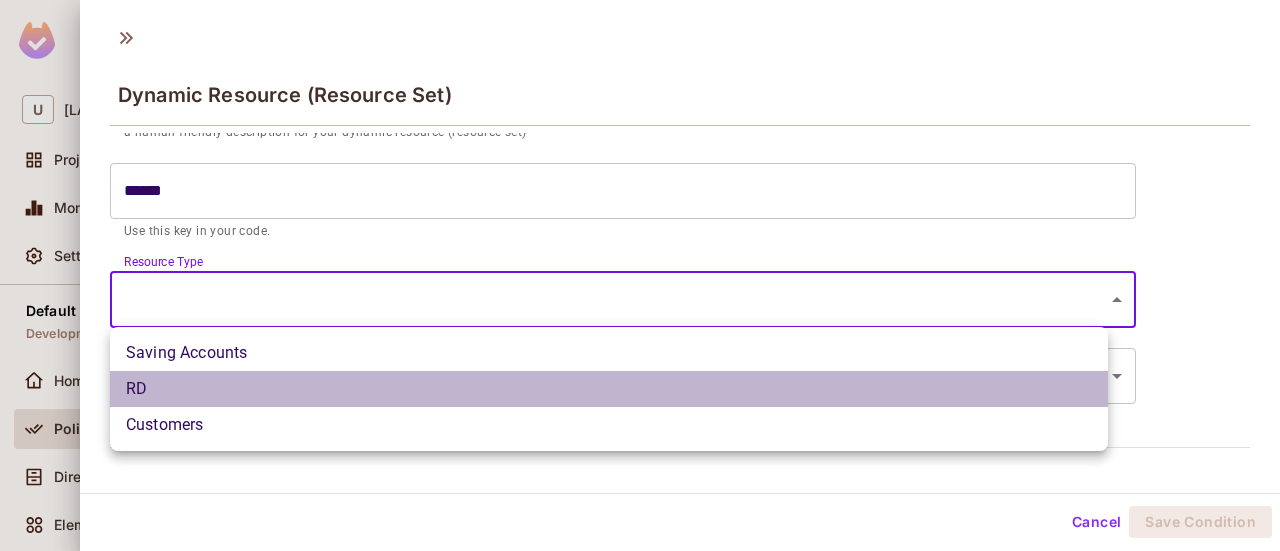 click on "RD" at bounding box center [609, 389] 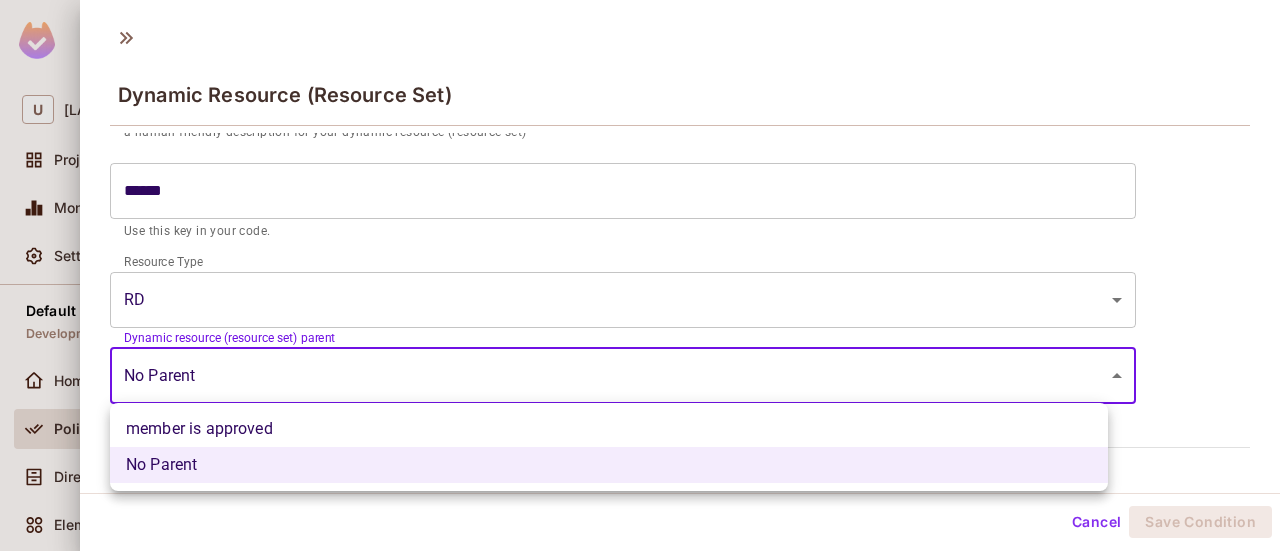 click on "U [LAST]-[NUMBER] Projects Monitoring Settings Default Project Development Home Policy Directory Elements Audit Log URL Mapping Connect Trial ended- now on Free plan Upgrade Help & Updates U [LAST]-[NUMBER] / Default Project : Development / Policy Editor Policy Editor Resources Roles ABAC Rules ABAC Dynamic Resource (Resource Sets) Allow you to group resources by resource attributes. You can add attributes to resource types in the resource tab . Create New Name Key member is approved member is approved member_is_approved
Dynamic Resource (Resource Set) Allows you to permit actions only on resource matching these conditions   ****** ​ a human-friendly description for your dynamic resource (resource set)  ****** ​ Use this key in your code. Resource Type RD ** ​ Dynamic resource (resource set) parent No Parent ​ Cancel" at bounding box center (640, 275) 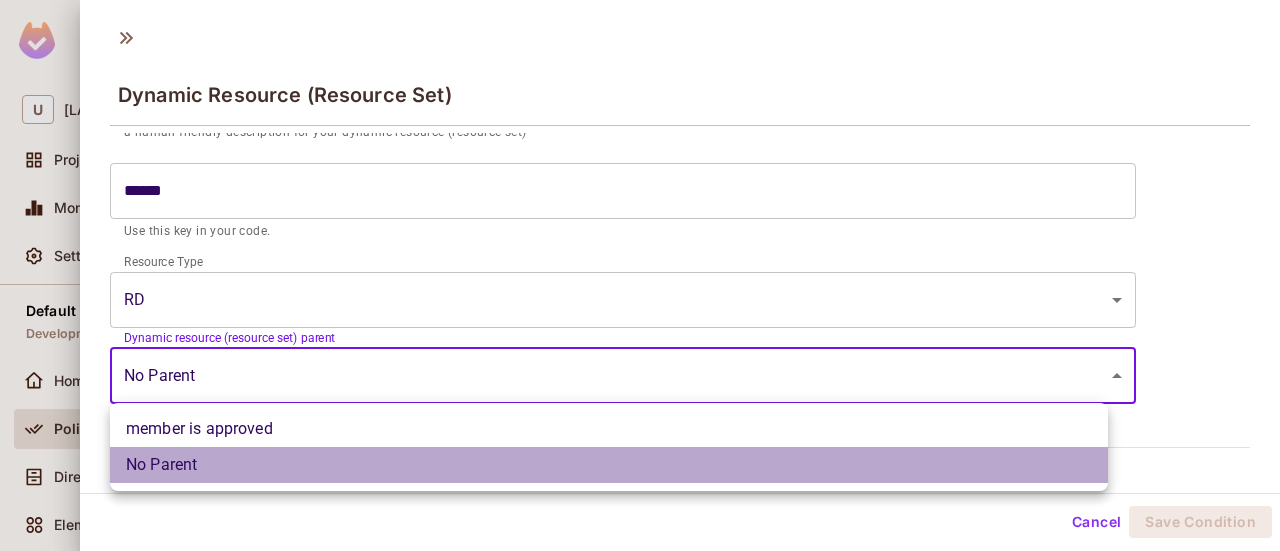 click on "No Parent" at bounding box center [609, 465] 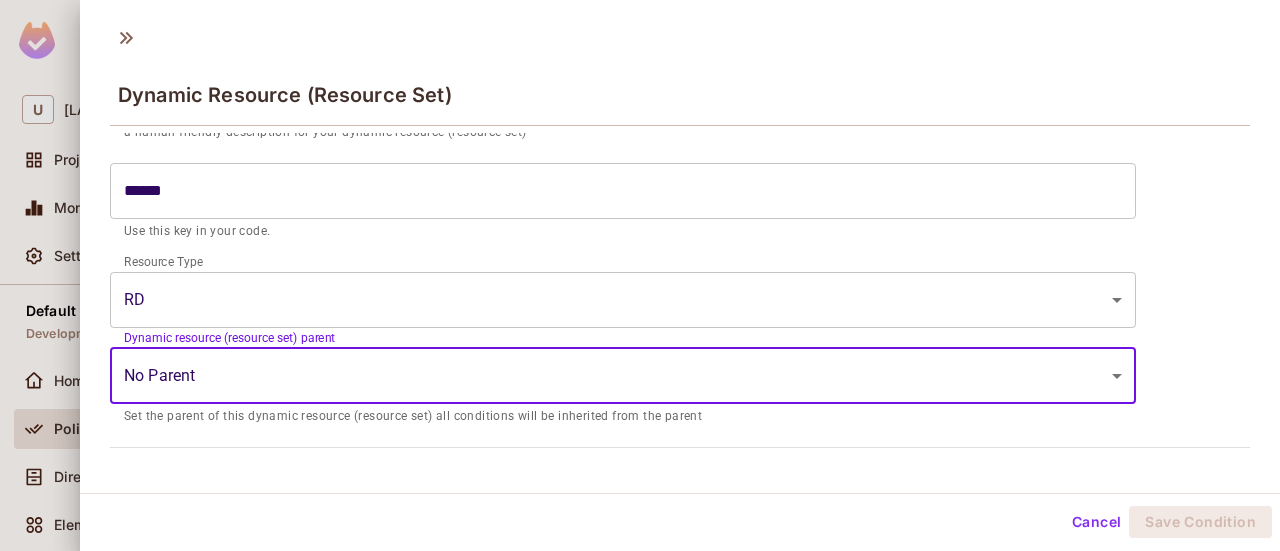 scroll, scrollTop: 161, scrollLeft: 0, axis: vertical 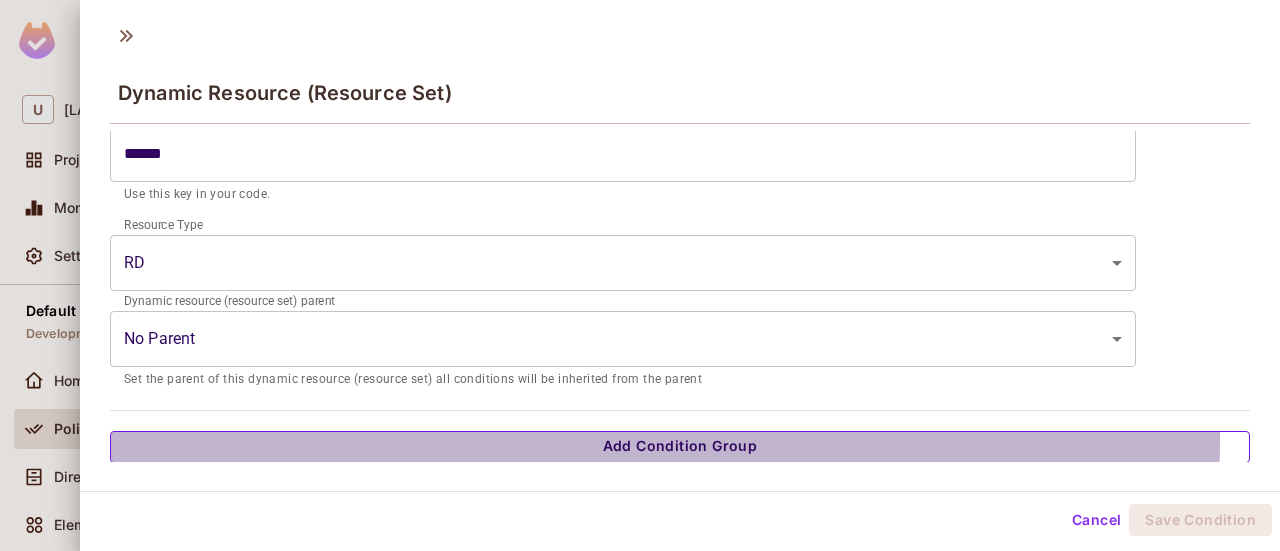 click on "Add Condition Group" at bounding box center [680, 447] 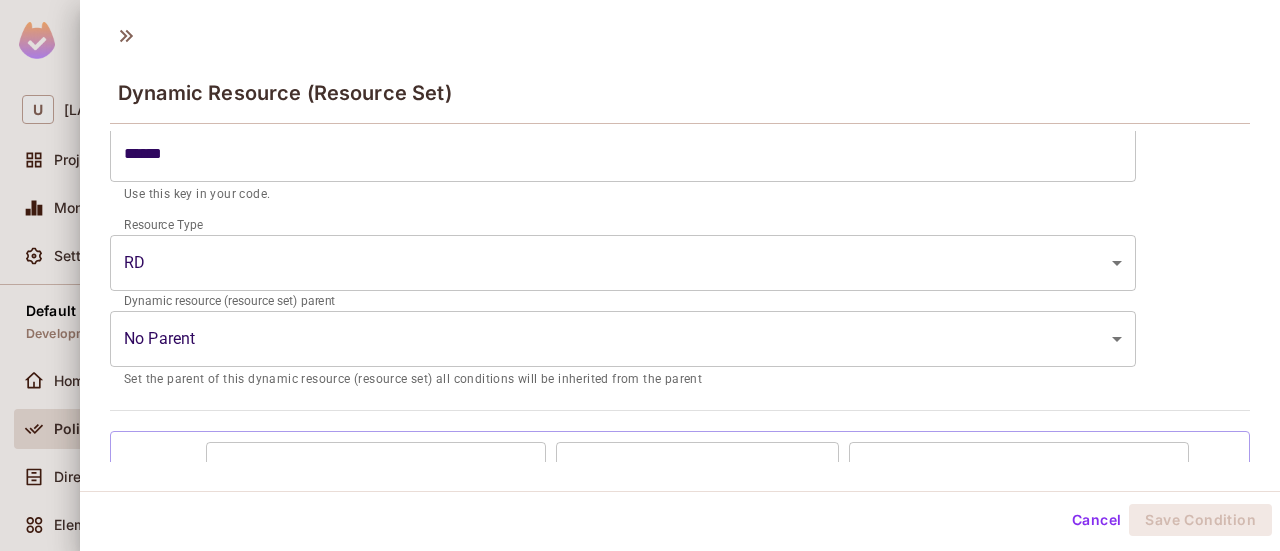 scroll, scrollTop: 293, scrollLeft: 0, axis: vertical 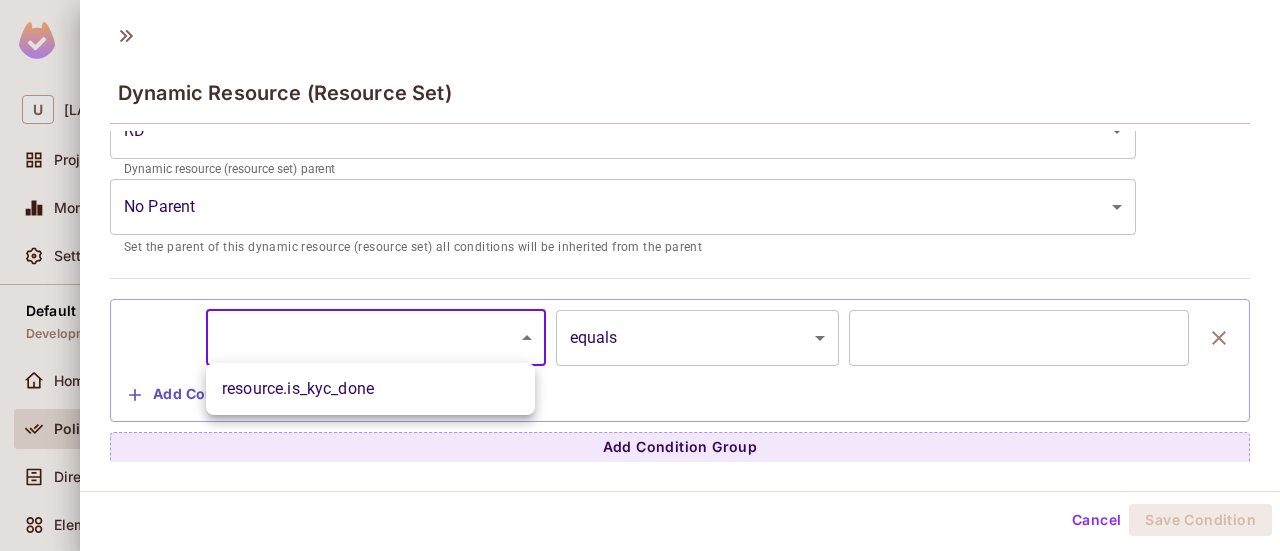 click on "U [LAST]-[NUMBER] Projects Monitoring Settings Default Project Development Home Policy Directory Elements Audit Log URL Mapping Connect Trial ended- now on Free plan Upgrade Help & Updates U [LAST]-[NUMBER] / Default Project : Development / Policy Editor Policy Editor Resources Roles ABAC Rules ABAC Dynamic Resource (Resource Sets) Allow you to group resources by resource attributes. You can add attributes to resource types in the resource tab . Create New Name Key member is approved member is approved member_is_approved
Dynamic Resource (Resource Set) Allows you to permit actions only on resource matching these conditions   ****** ​ a human-friendly description for your dynamic resource (resource set)  ****** ​ Use this key in your code. Resource Type RD ** ​ Dynamic resource (resource set) parent No Parent ​ Cancel" at bounding box center [640, 275] 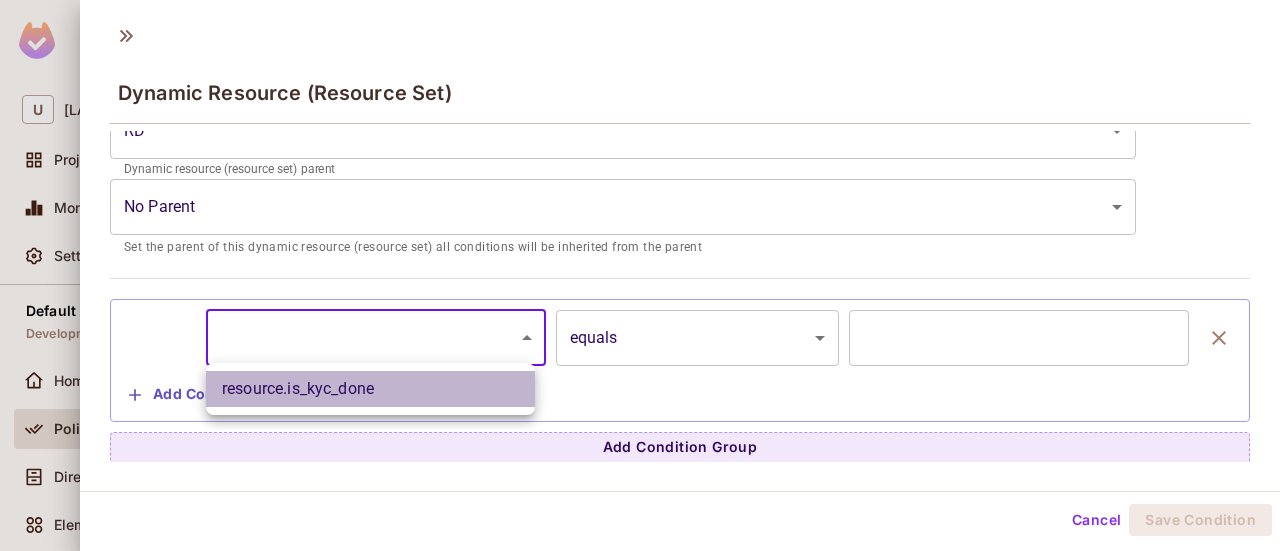 click on "resource.is_kyc_done" at bounding box center (370, 389) 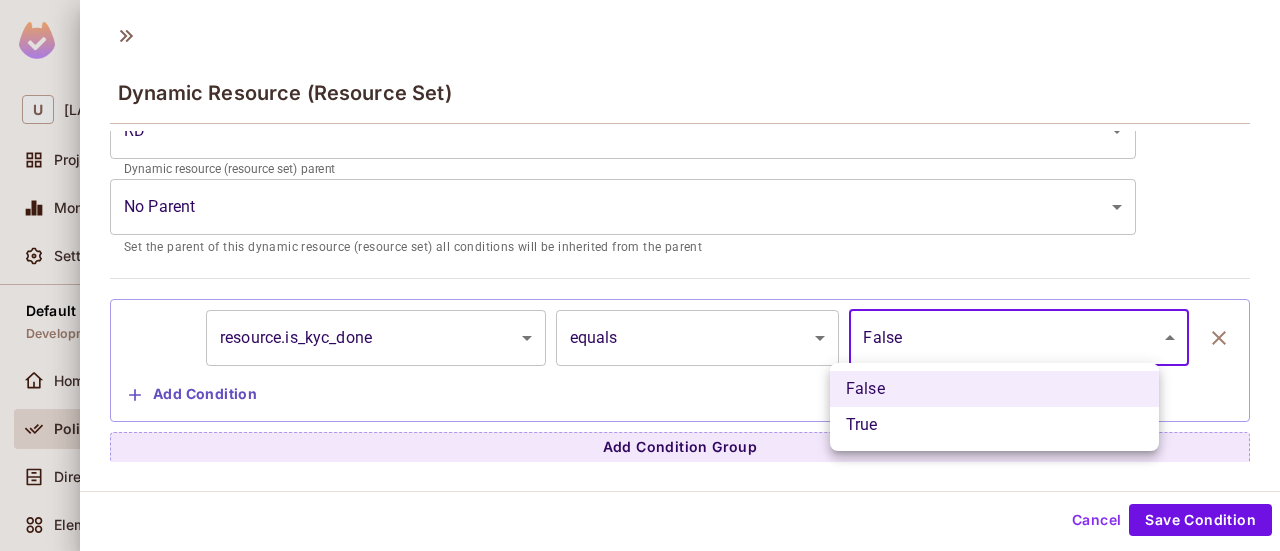 click on "U [LAST]-[NUMBER] Projects Monitoring Settings Default Project Development Home Policy Directory Elements Audit Log URL Mapping Connect Trial ended- now on Free plan Upgrade Help & Updates U [LAST]-[NUMBER] / Default Project : Development / Policy Editor Policy Editor Resources Roles ABAC Rules ABAC Dynamic Resource (Resource Sets) Allow you to group resources by resource attributes. You can add attributes to resource types in the resource tab . Create New Name Key member is approved member is approved member_is_approved
Dynamic Resource (Resource Set) Allows you to permit actions only on resource matching these conditions   ****** ​ a human-friendly description for your dynamic resource (resource set)  ****** ​ Use this key in your code. Resource Type RD ** ​ Dynamic resource (resource set) parent No Parent ​ Cancel" at bounding box center [640, 275] 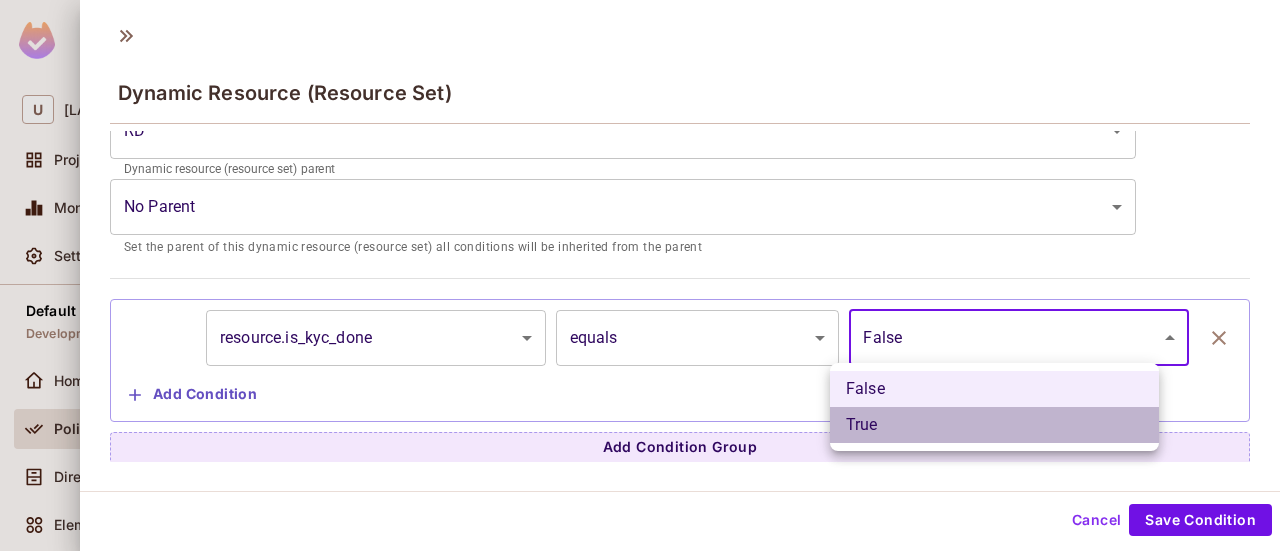 click on "True" at bounding box center [994, 425] 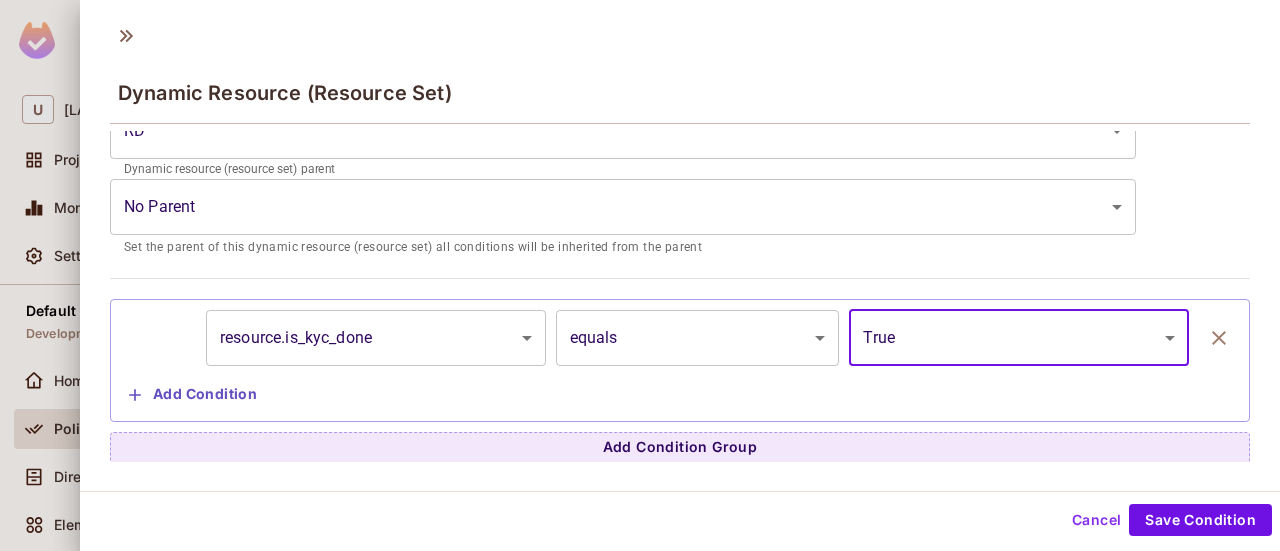scroll, scrollTop: 0, scrollLeft: 0, axis: both 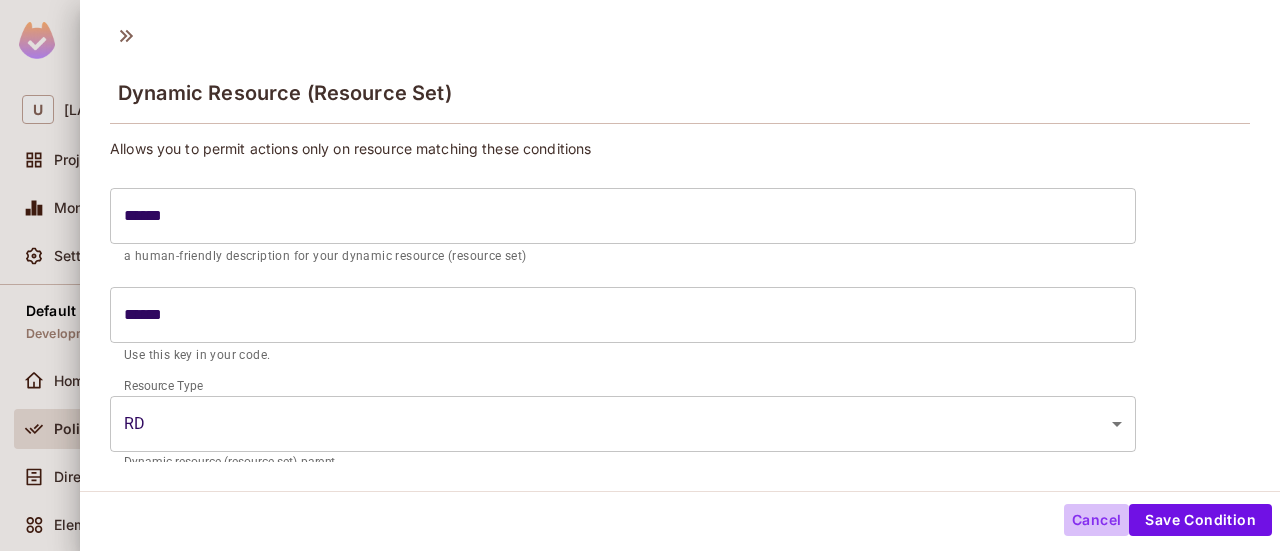 click on "Cancel" at bounding box center (1096, 520) 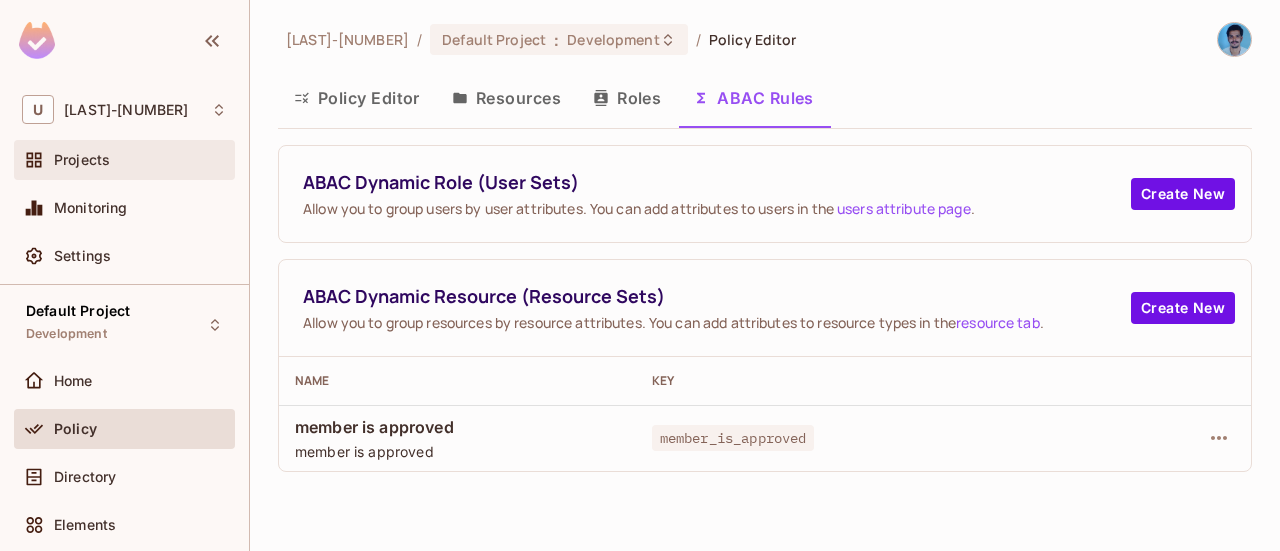 click on "Projects" at bounding box center [82, 160] 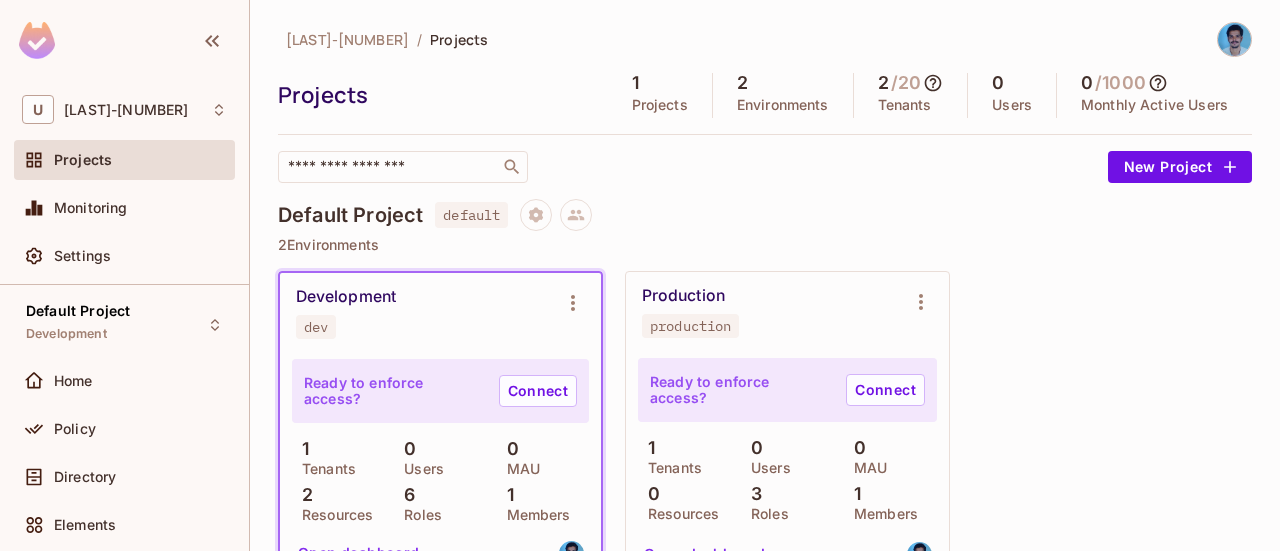 click on "Development dev Ready to enforce access? Connect 1 Tenants 0 Users 0 MAU 2 Resources 6 Roles 1 Members Open dashboard Production production Ready to enforce access? Connect 1 Tenants 0 Users 0 MAU 0 Resources 3 Roles 1 Members Open dashboard New Environment" at bounding box center (765, 590) 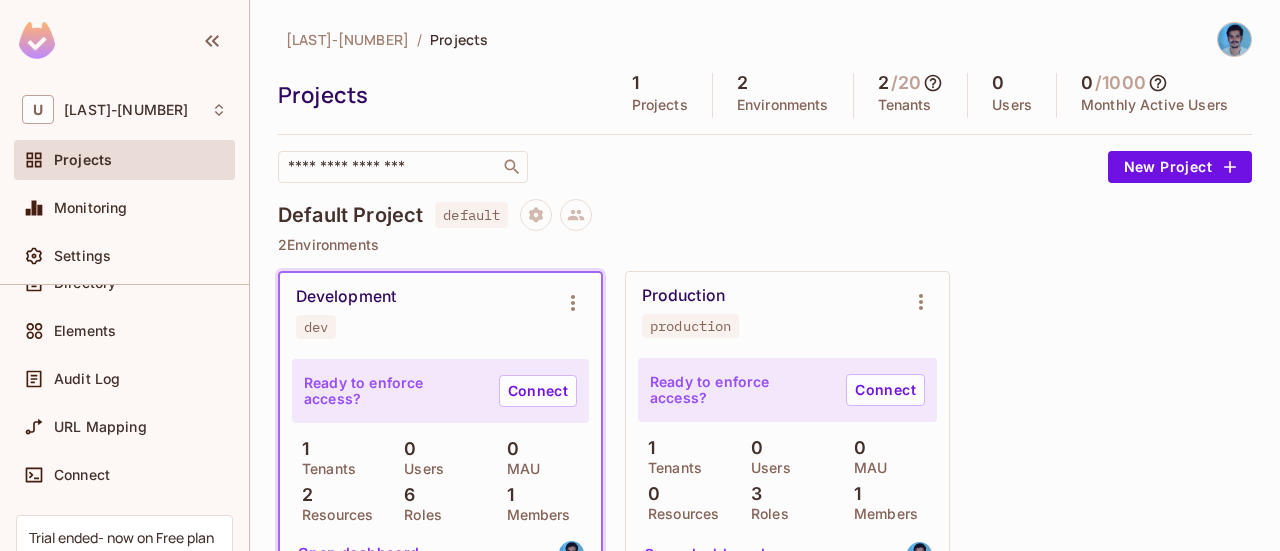 scroll, scrollTop: 196, scrollLeft: 0, axis: vertical 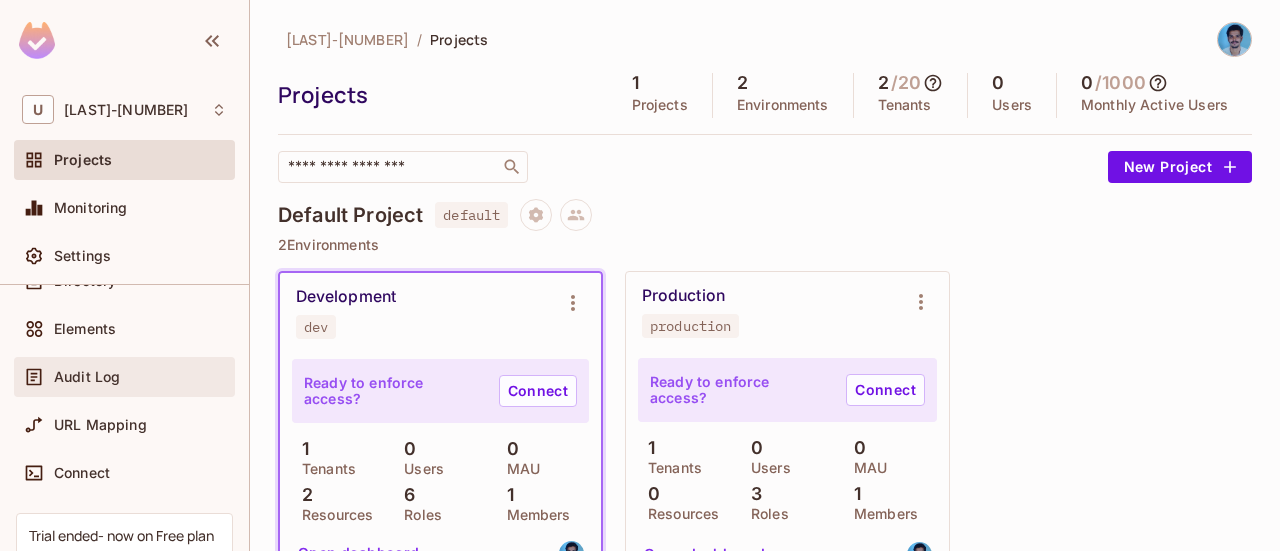 click on "Audit Log" at bounding box center [87, 377] 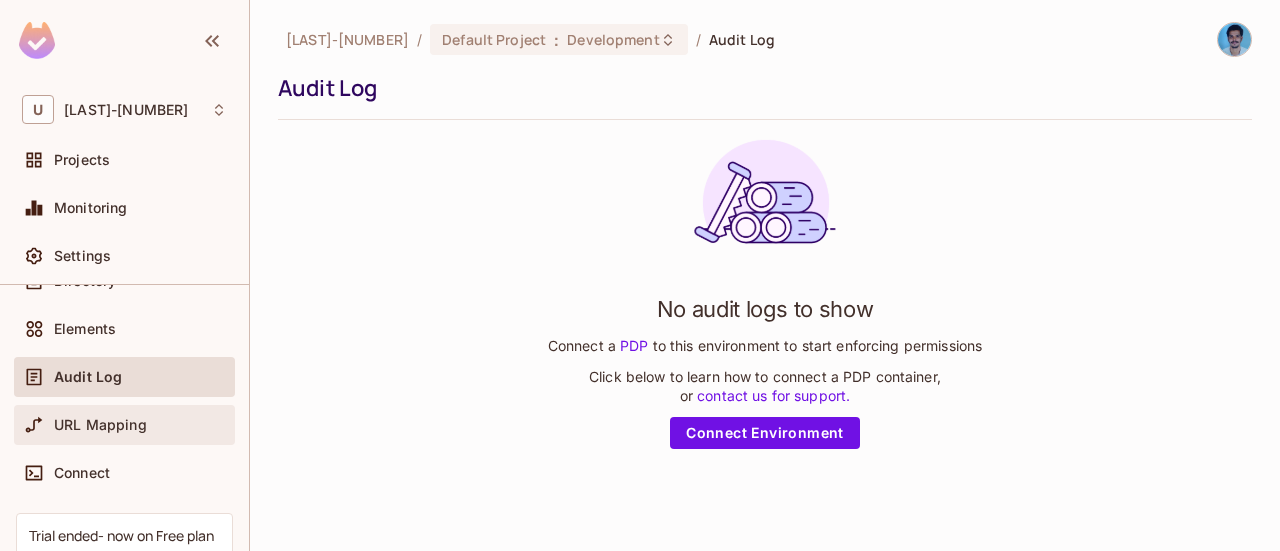 click on "URL Mapping" at bounding box center [124, 425] 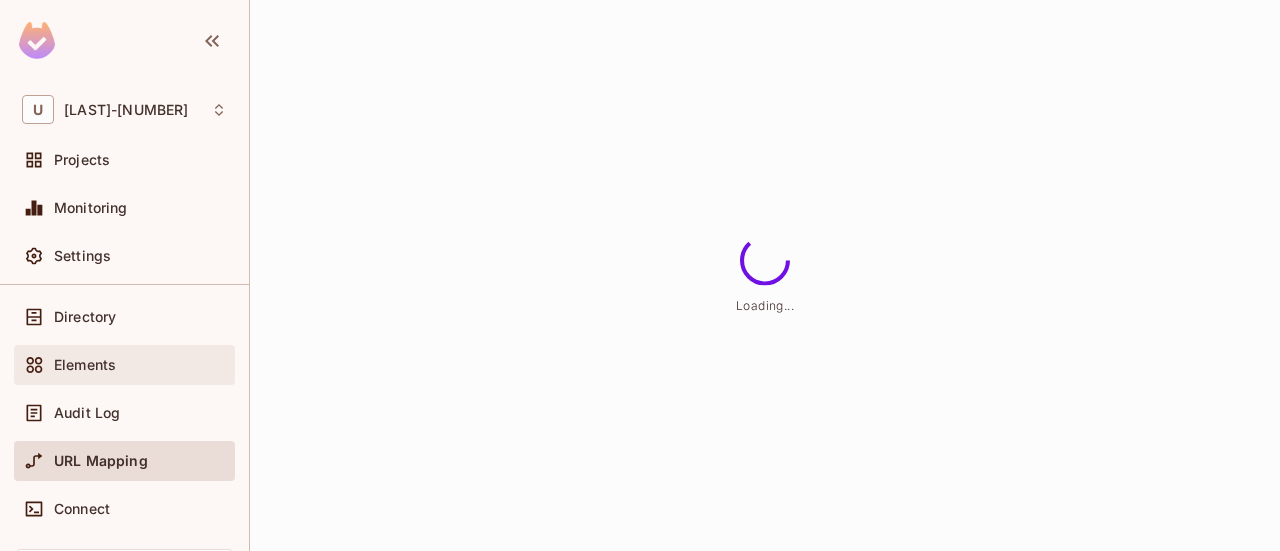 scroll, scrollTop: 159, scrollLeft: 0, axis: vertical 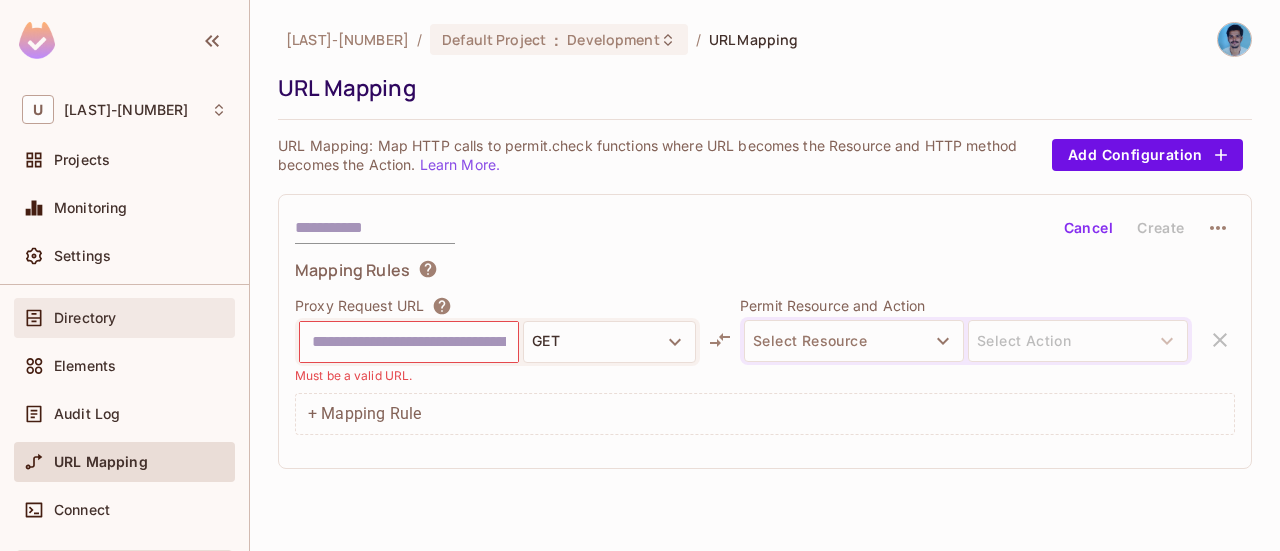 click on "Directory" at bounding box center [124, 318] 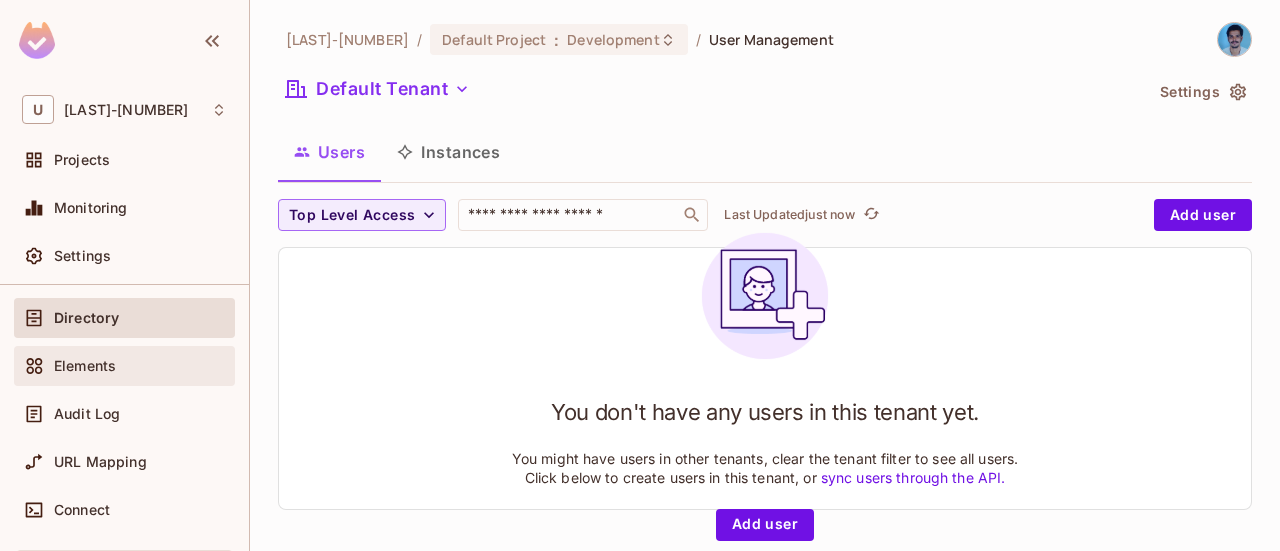 click on "Elements" at bounding box center [85, 366] 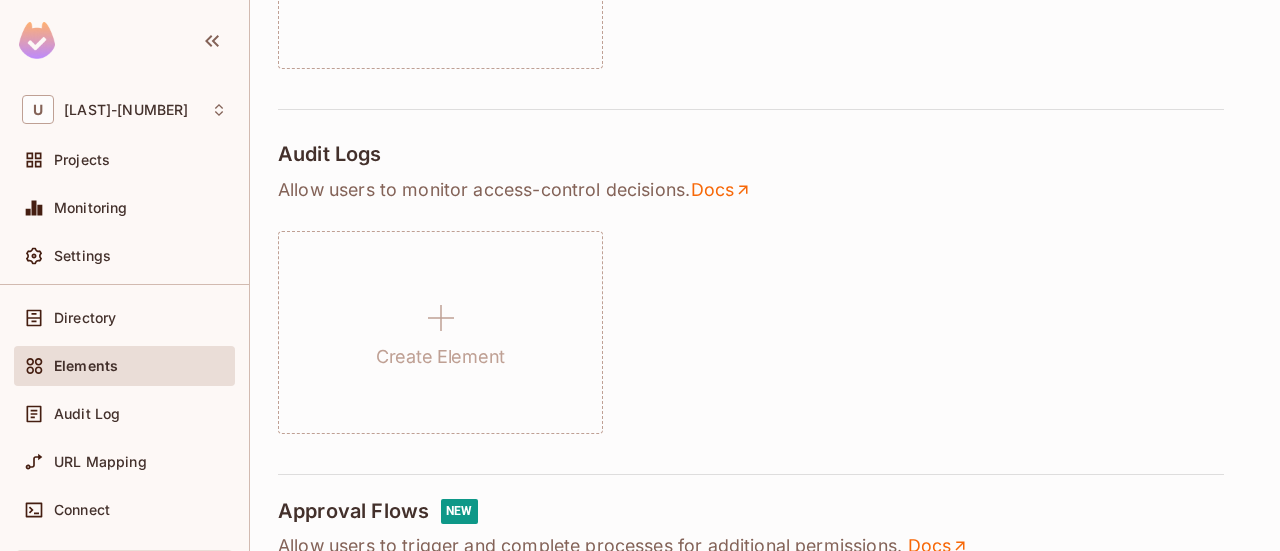 scroll, scrollTop: 672, scrollLeft: 0, axis: vertical 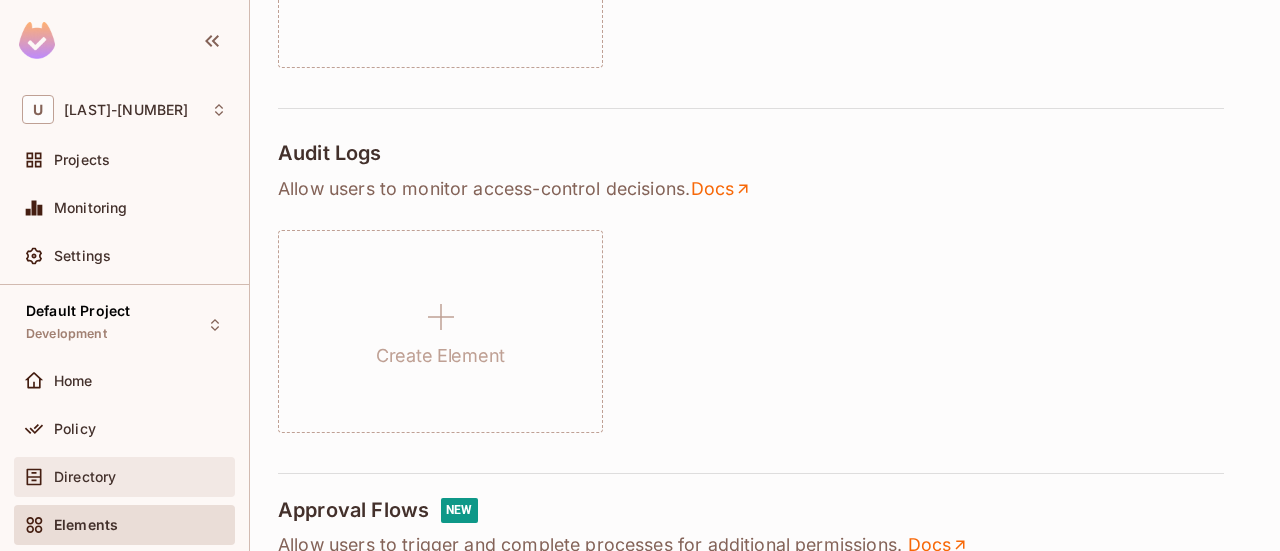 click 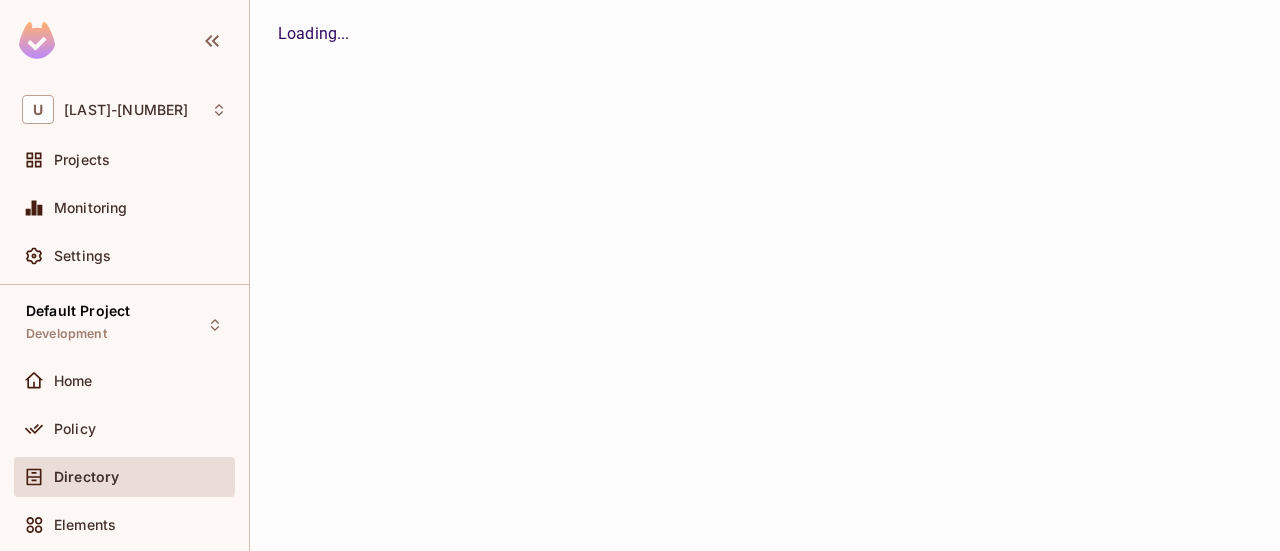 scroll, scrollTop: 0, scrollLeft: 0, axis: both 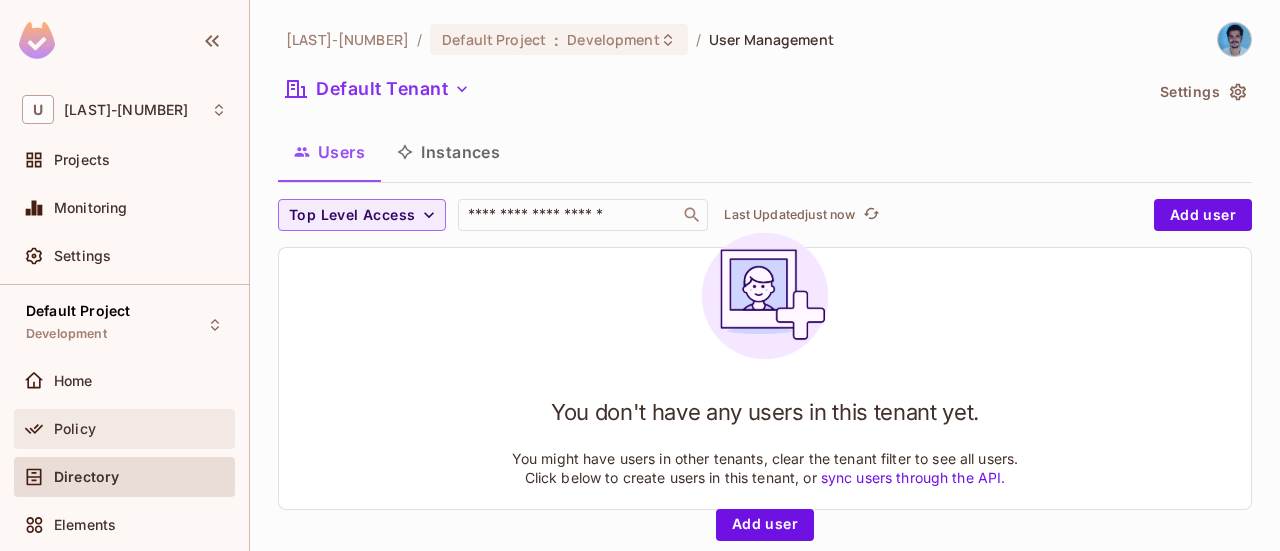 click on "Policy" at bounding box center (75, 429) 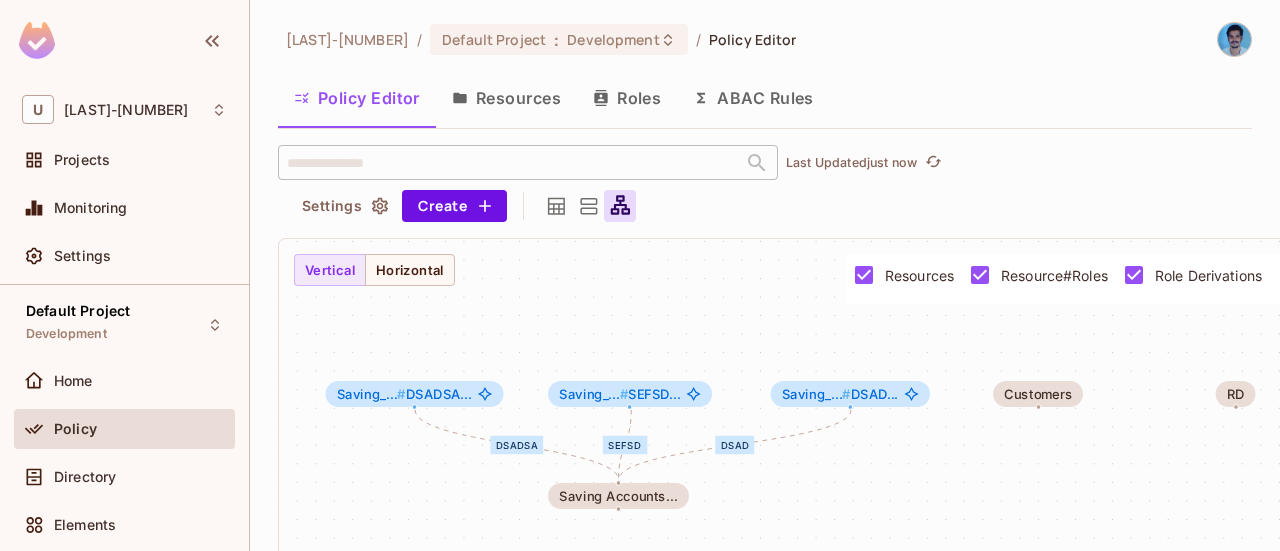 click on "**********" at bounding box center (790, 444) 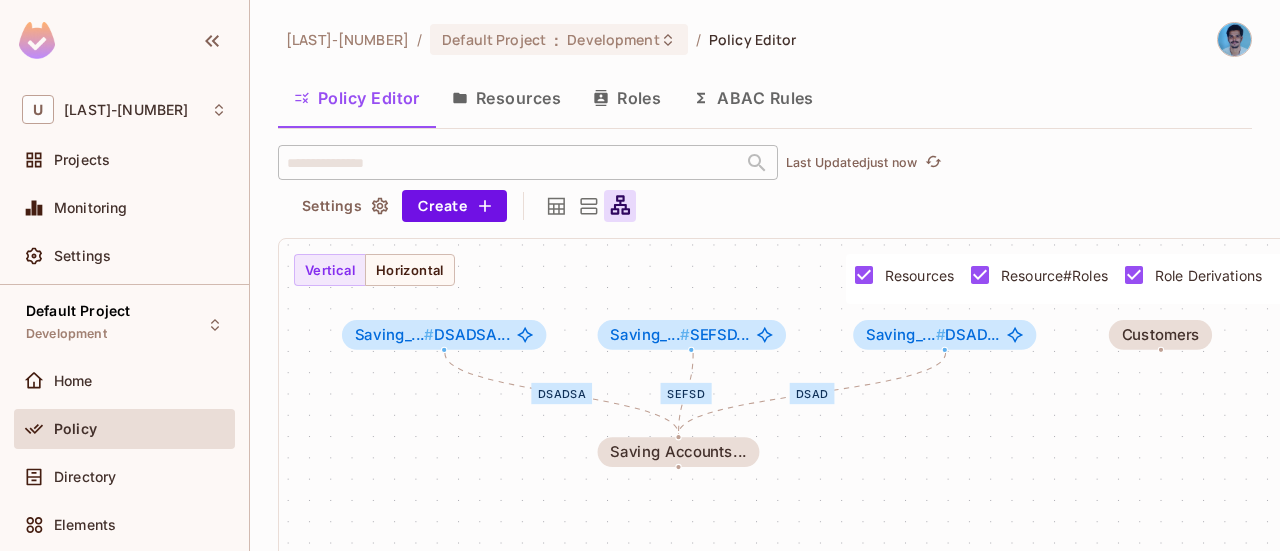 click on "**********" at bounding box center [790, 444] 